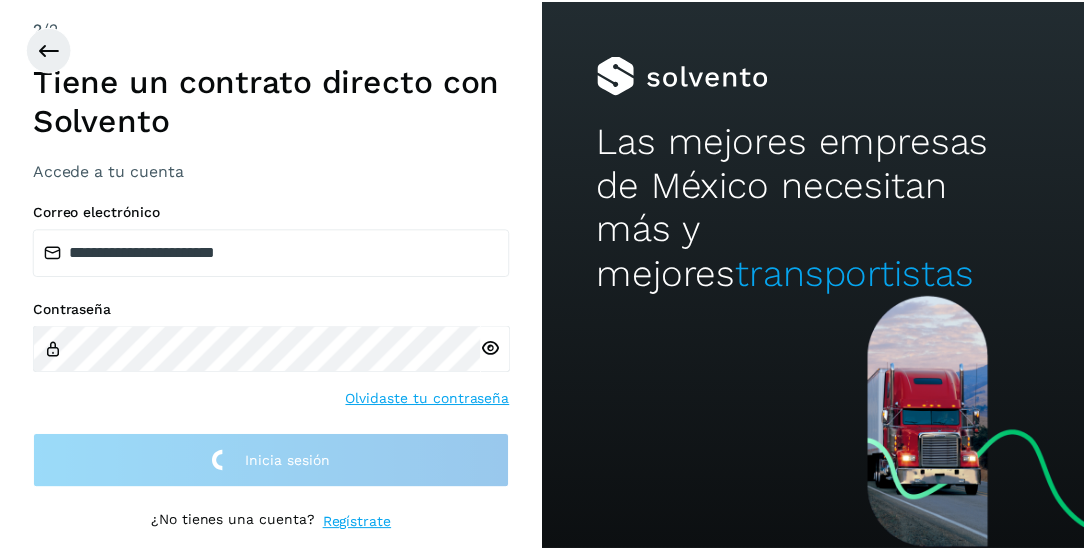scroll, scrollTop: 0, scrollLeft: 0, axis: both 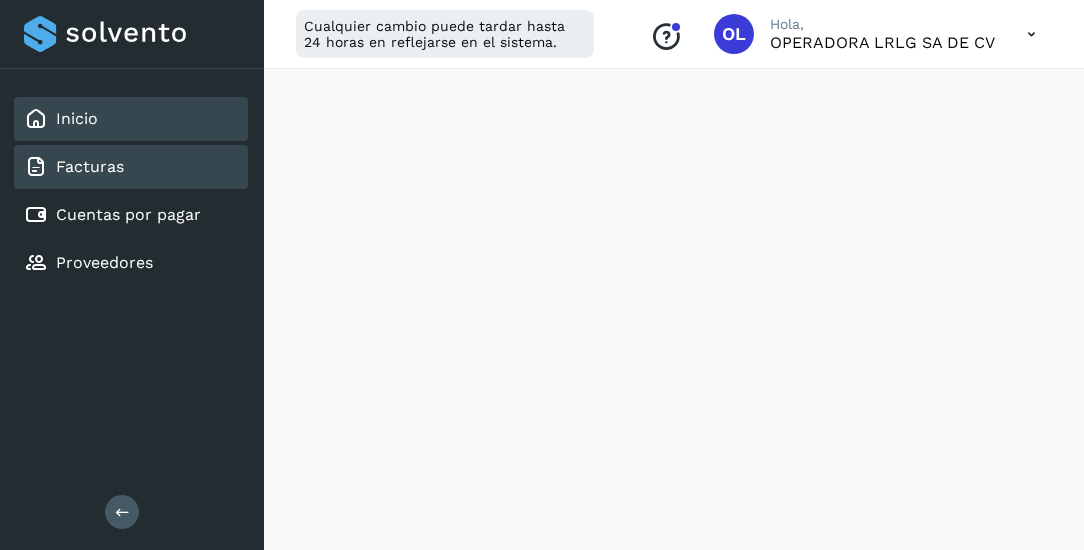 click on "Facturas" at bounding box center (90, 166) 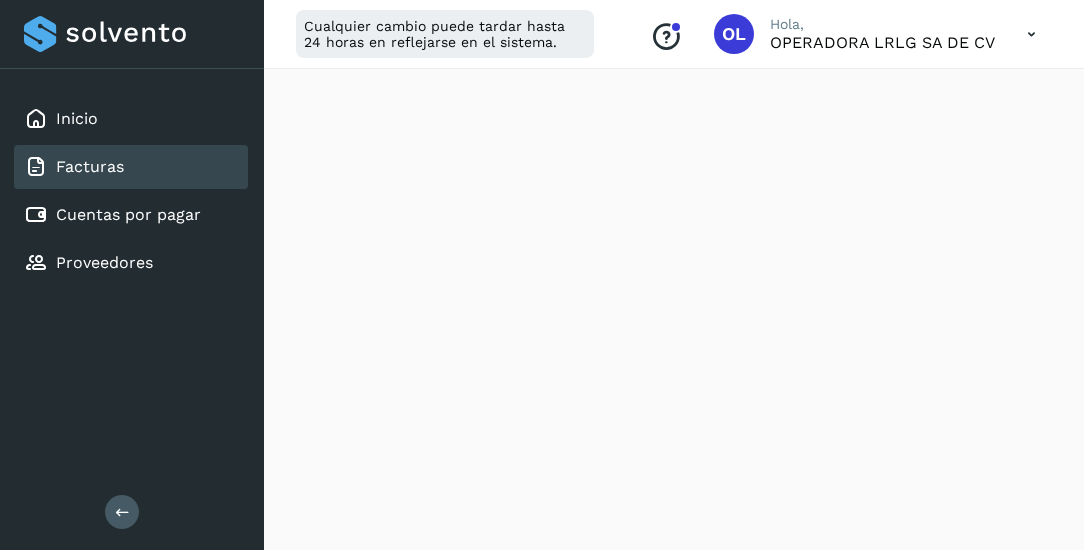 scroll, scrollTop: 0, scrollLeft: 0, axis: both 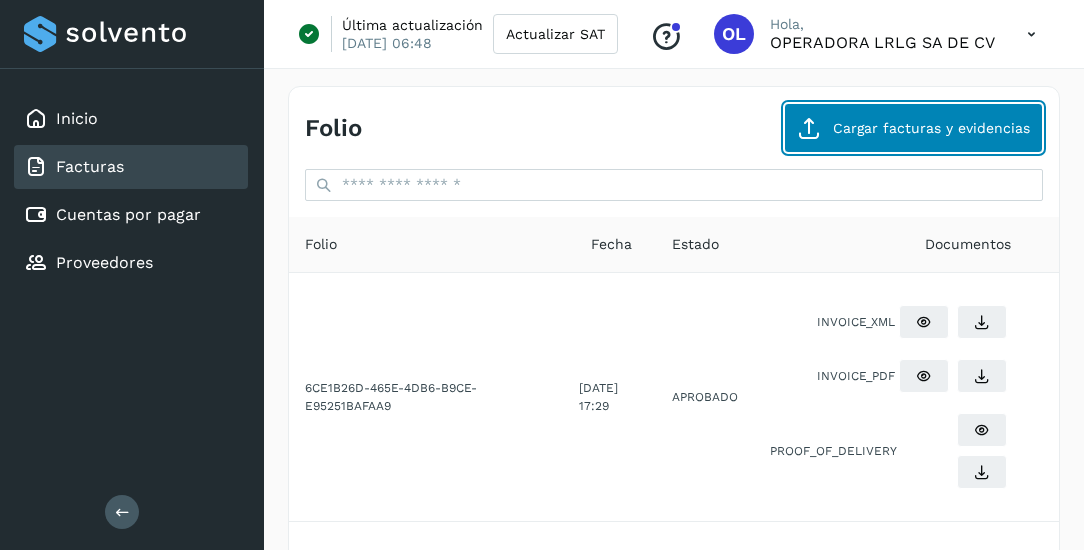 click on "Cargar facturas y evidencias" 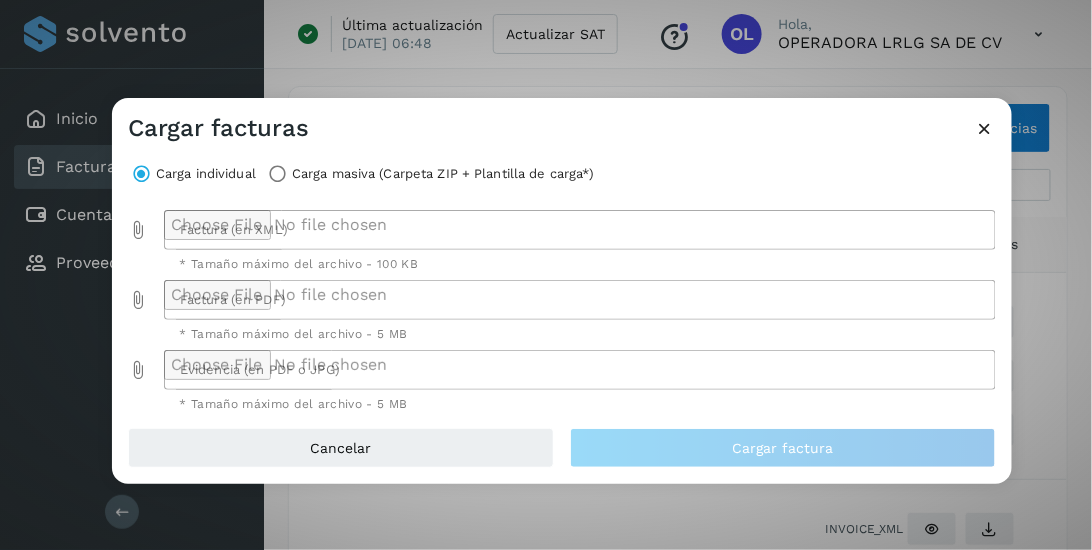 click at bounding box center (138, 230) 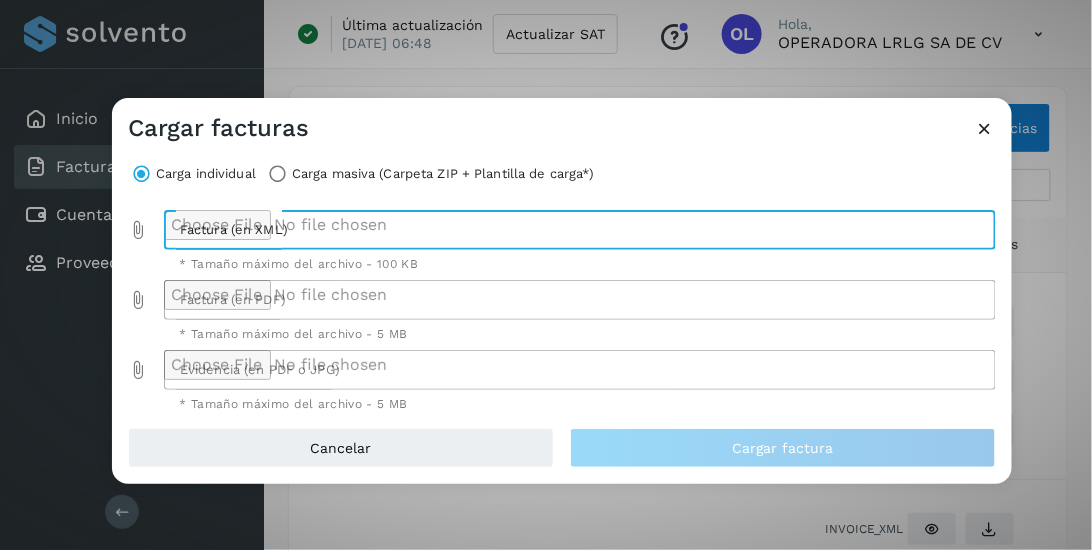 type on "**********" 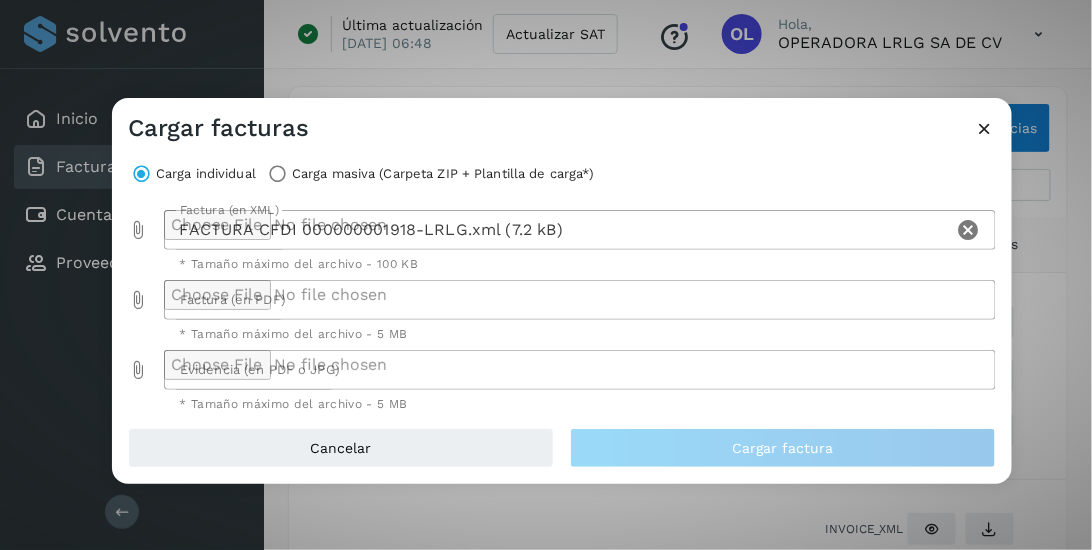click at bounding box center [138, 300] 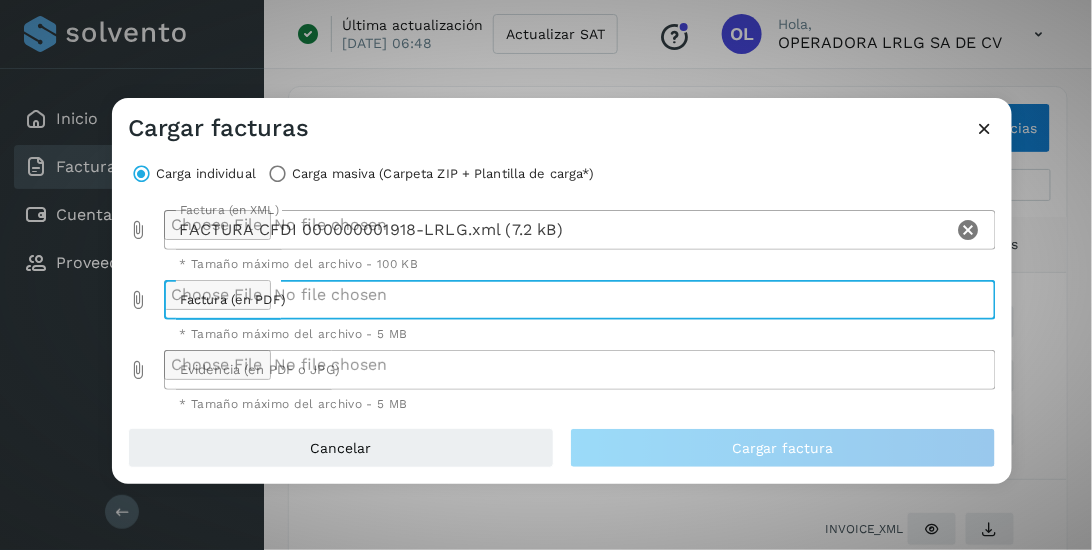 type on "**********" 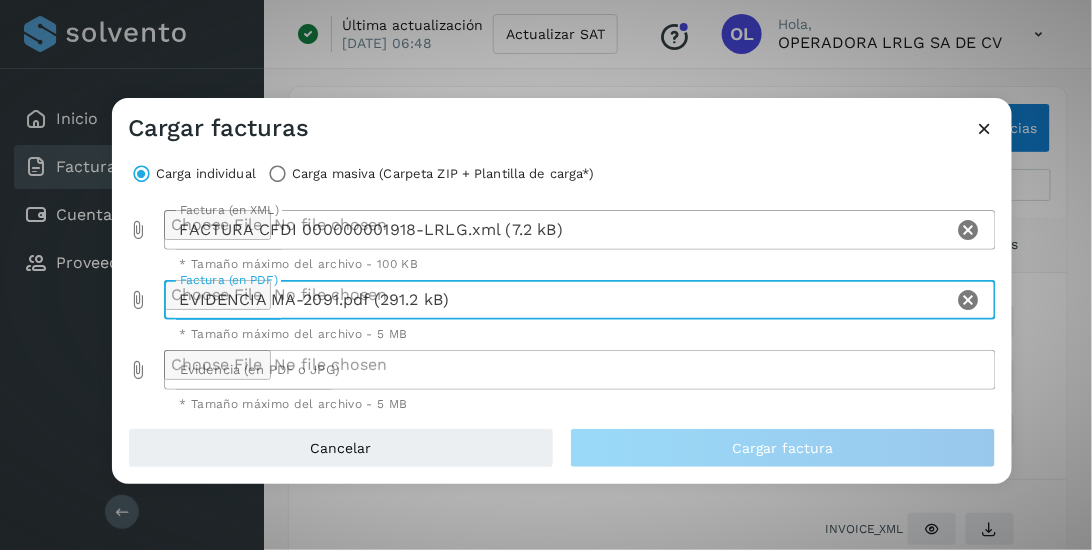 click 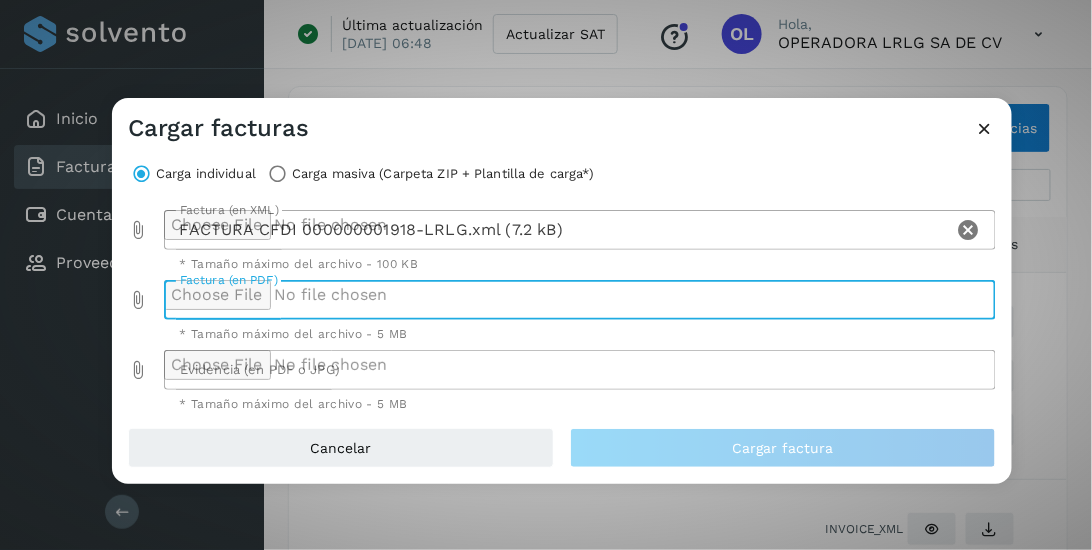 click at bounding box center (138, 300) 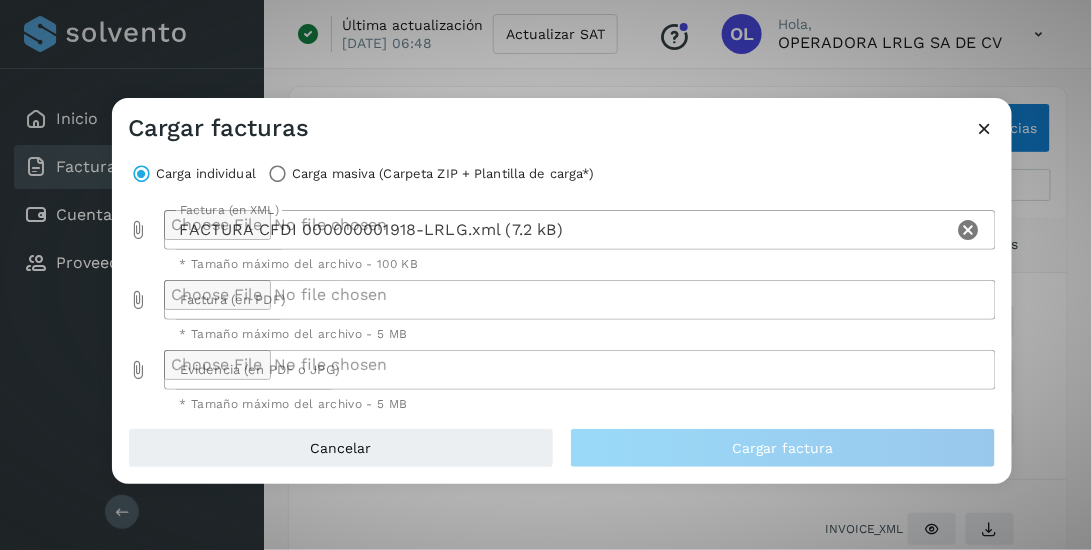 type on "**********" 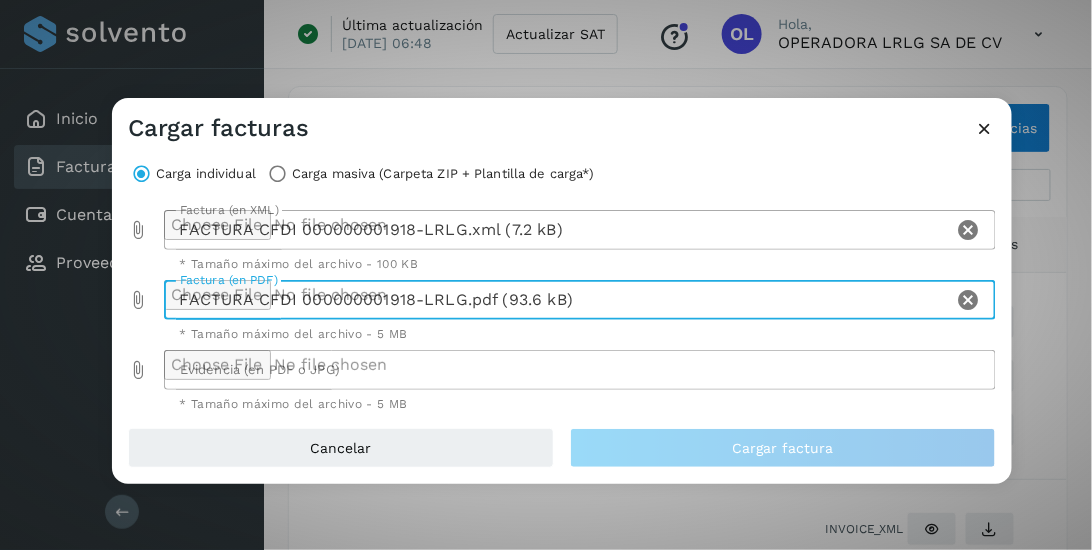 click at bounding box center [138, 370] 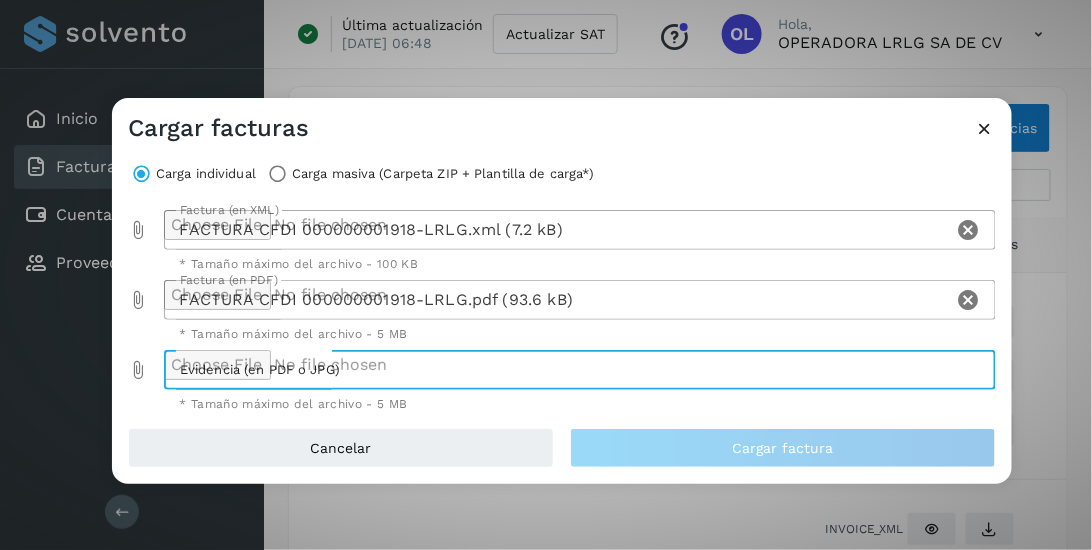 type on "**********" 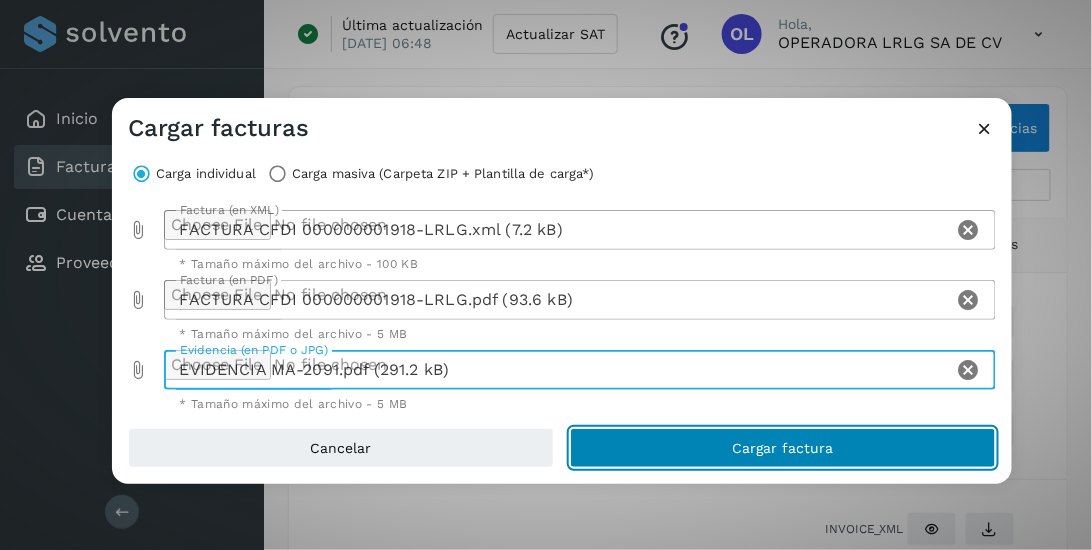 click on "Cargar factura" 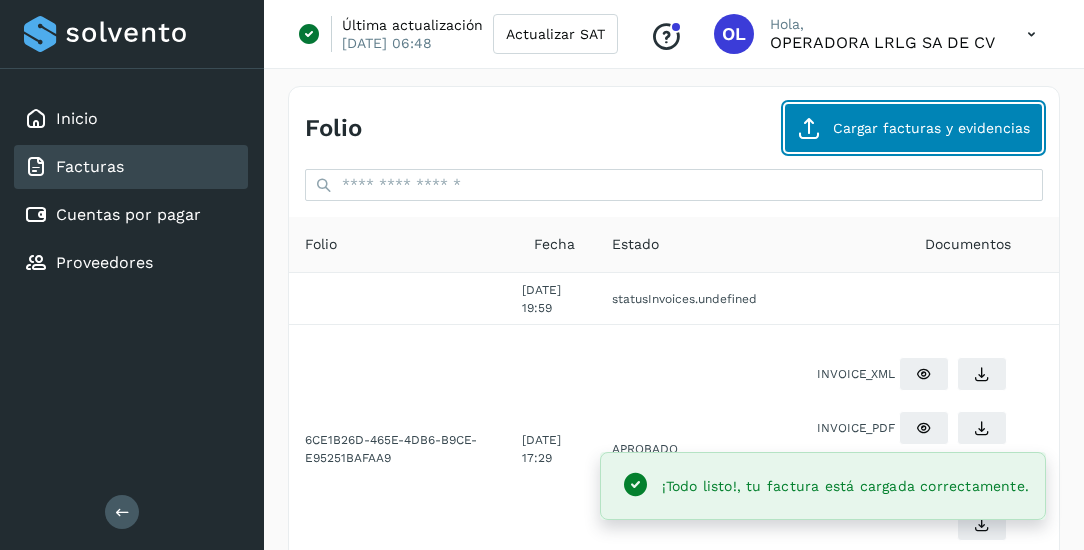 click on "Cargar facturas y evidencias" at bounding box center [913, 128] 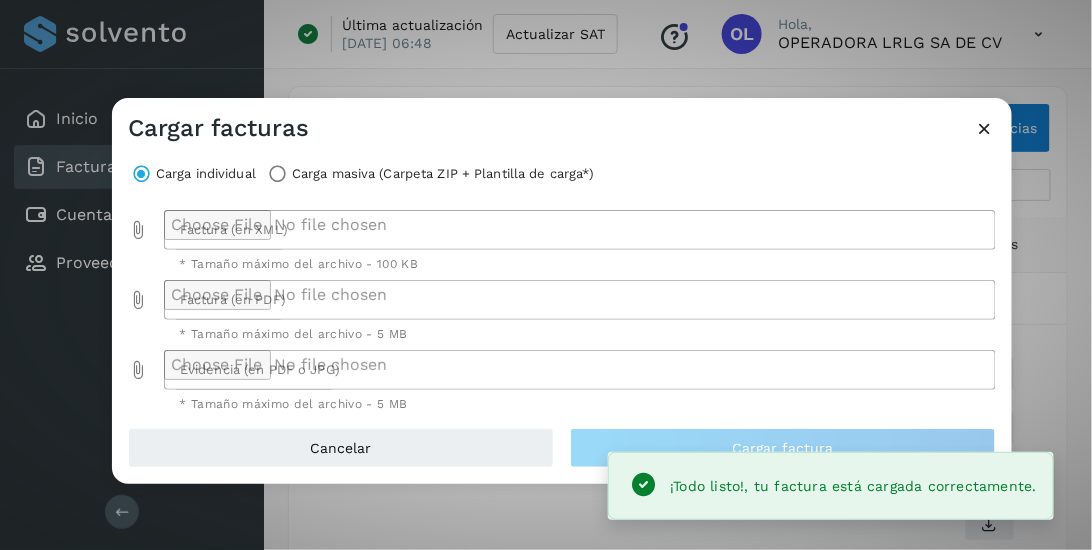 click at bounding box center [138, 230] 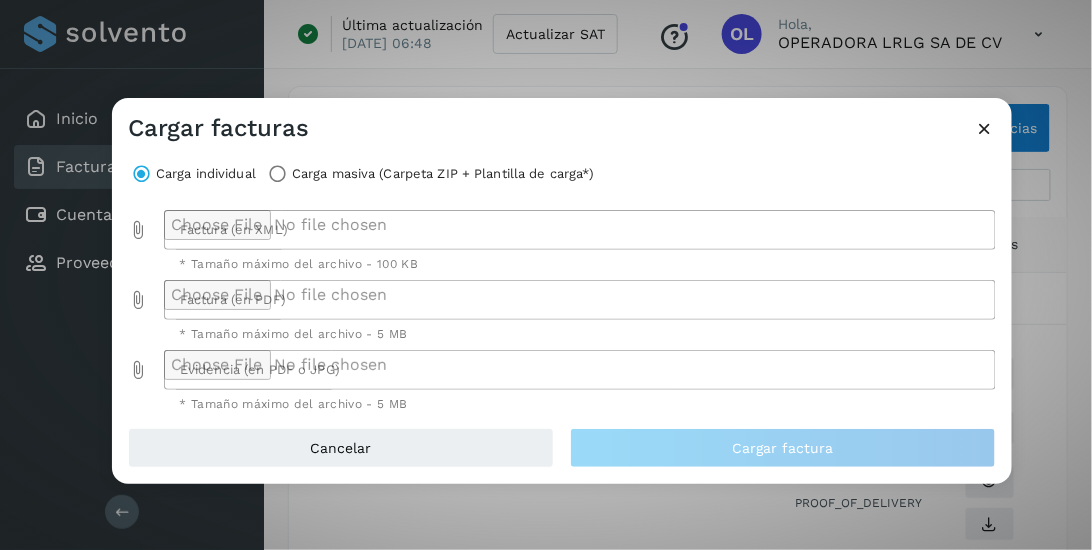 type on "**********" 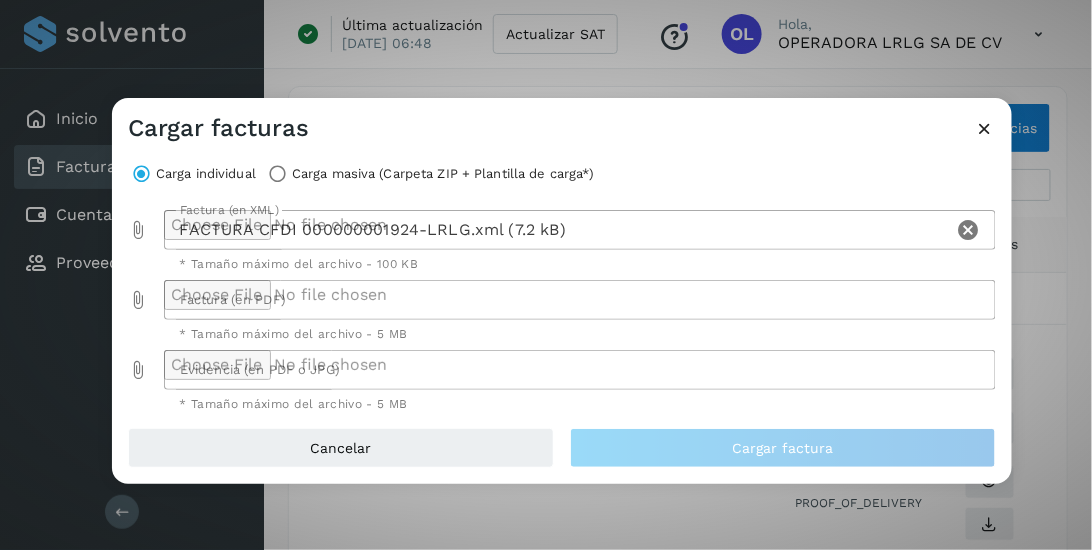 click at bounding box center [138, 300] 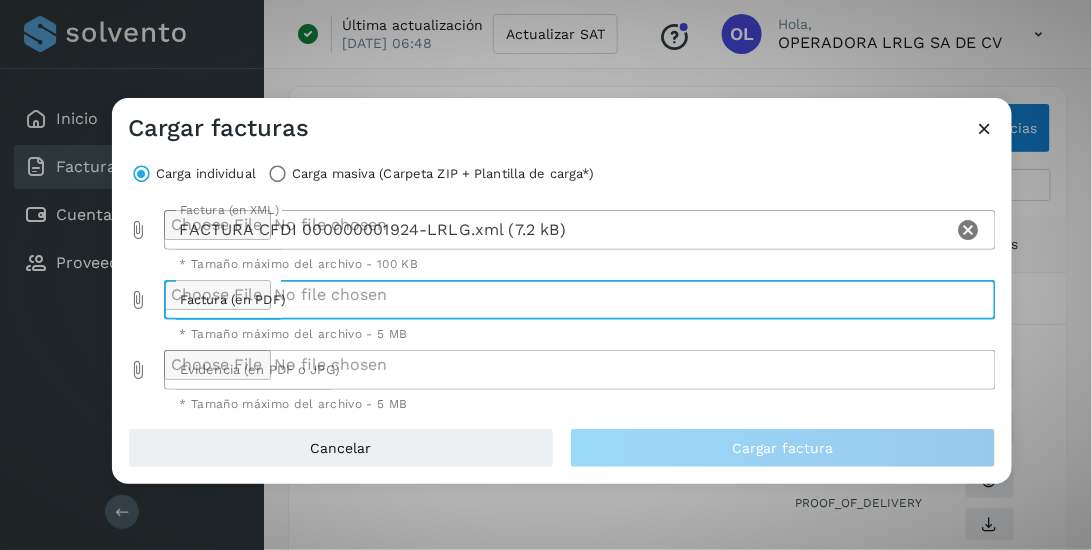 type on "**********" 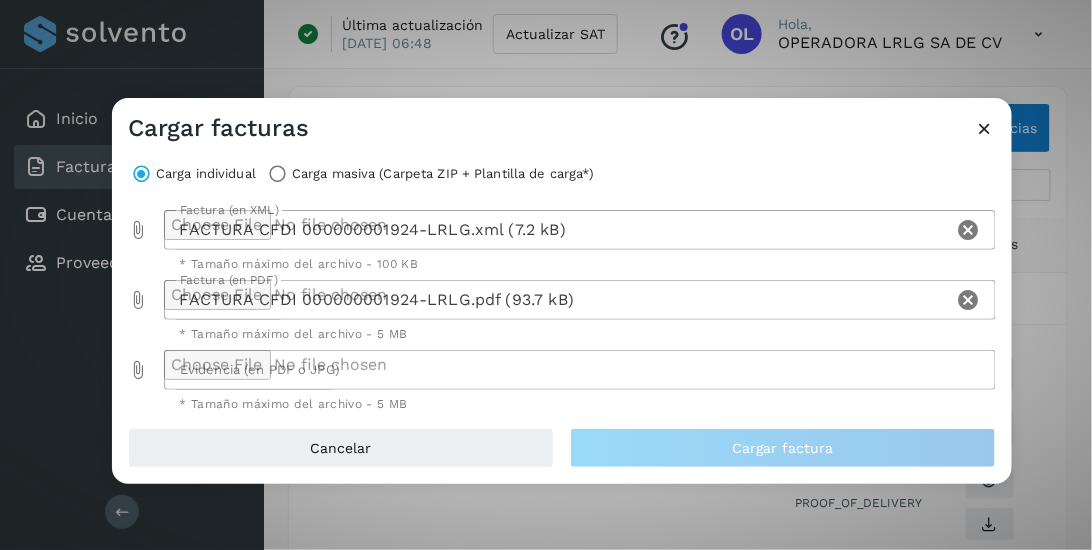 click at bounding box center [138, 370] 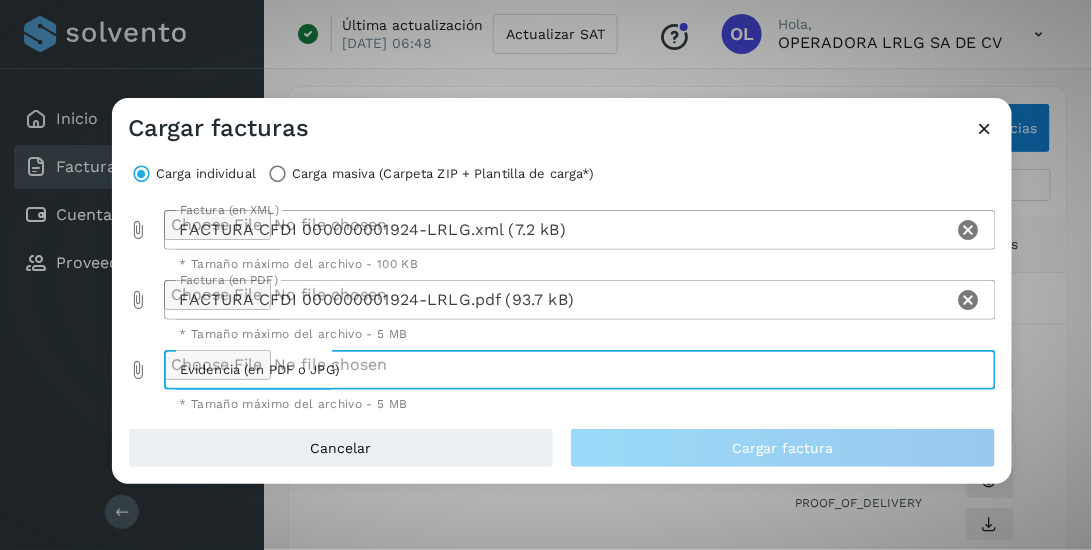 type on "**********" 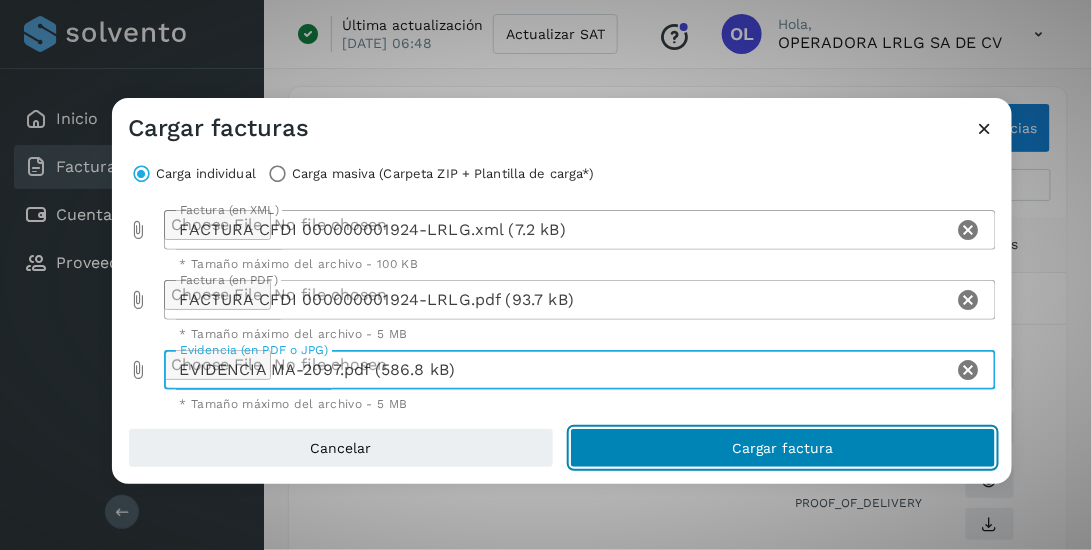 click on "Cargar factura" 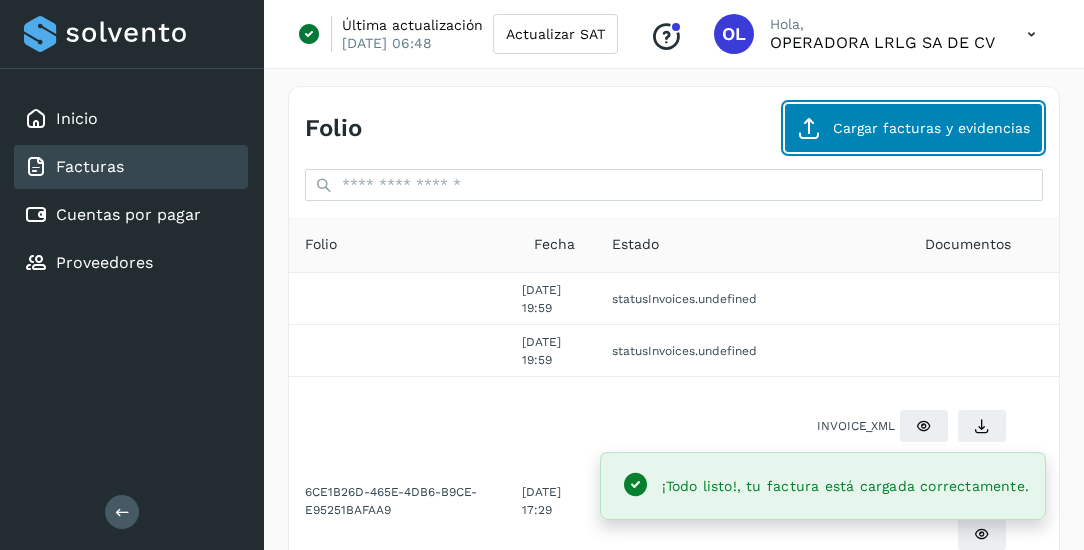 click on "Cargar facturas y evidencias" 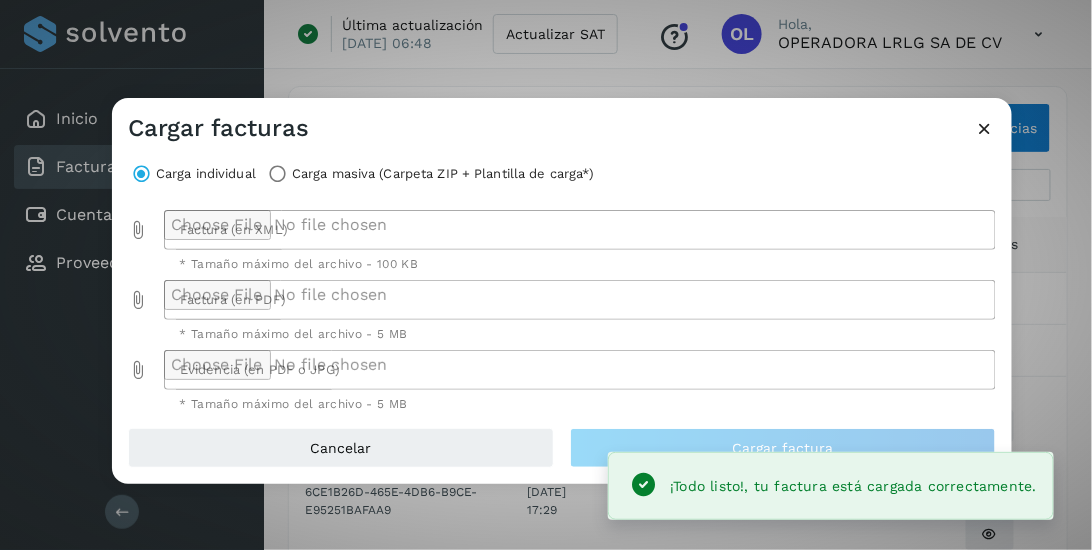 click at bounding box center (138, 230) 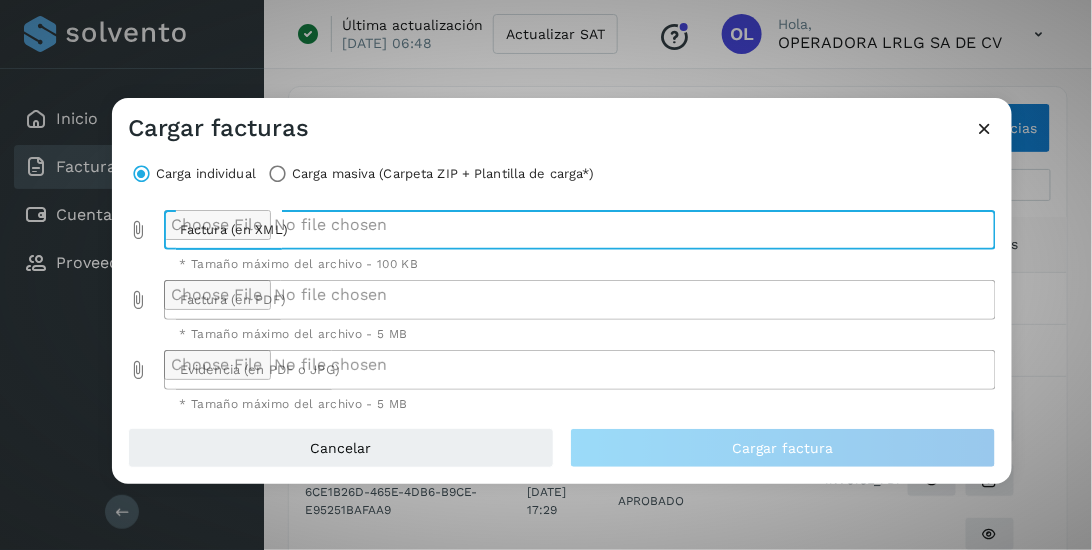 type on "**********" 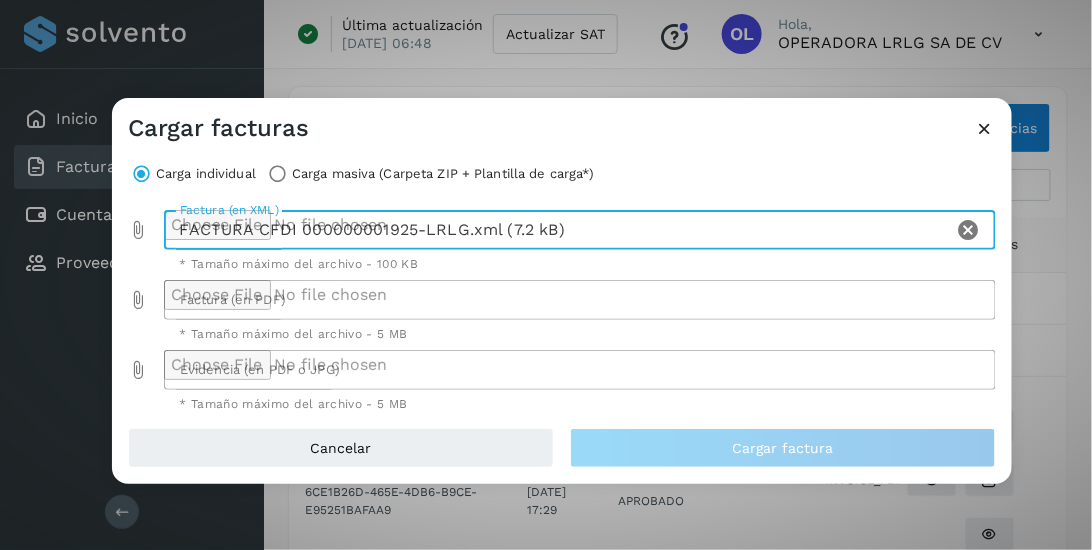 click at bounding box center (138, 300) 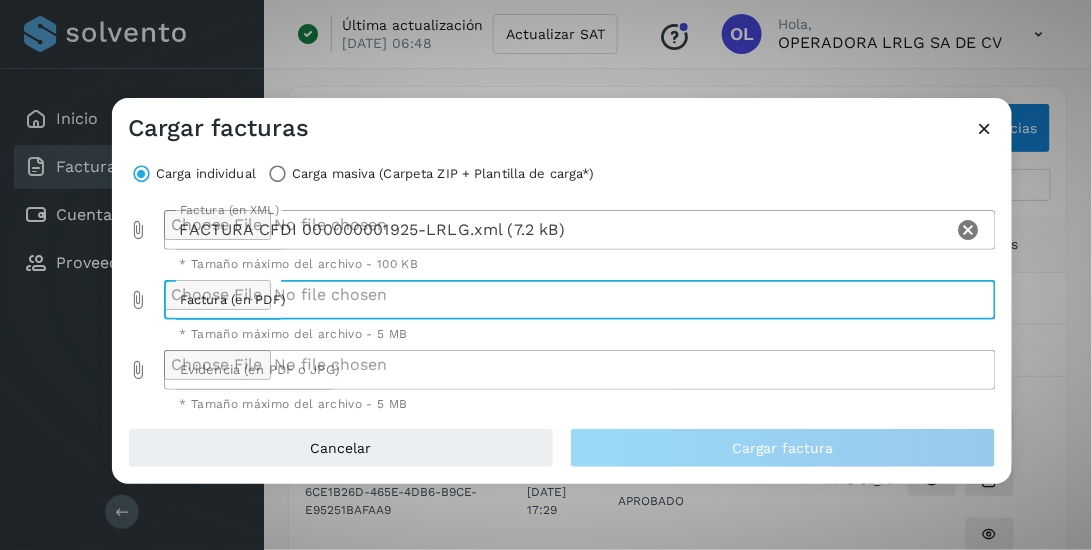 type on "**********" 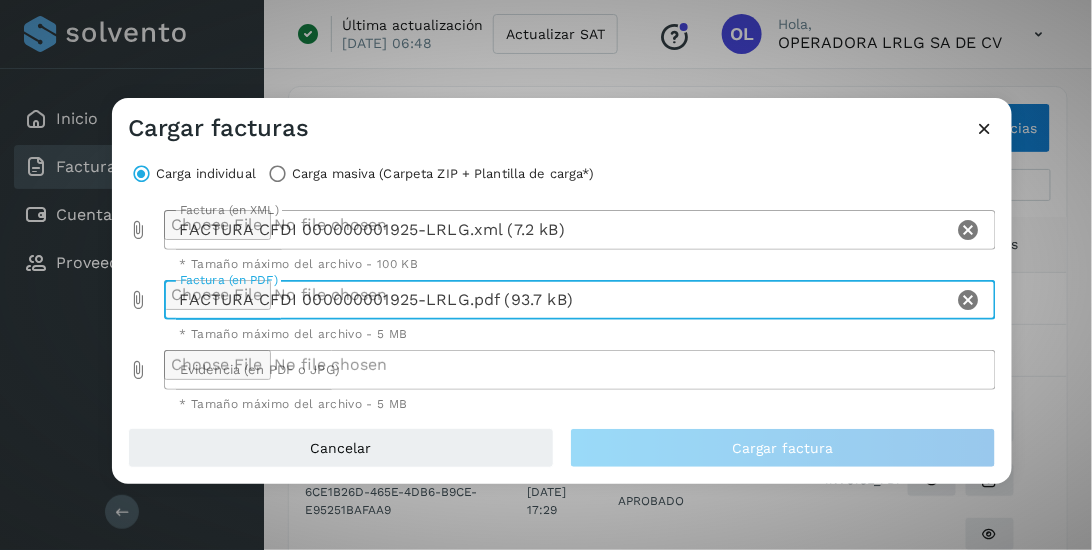 click at bounding box center [138, 370] 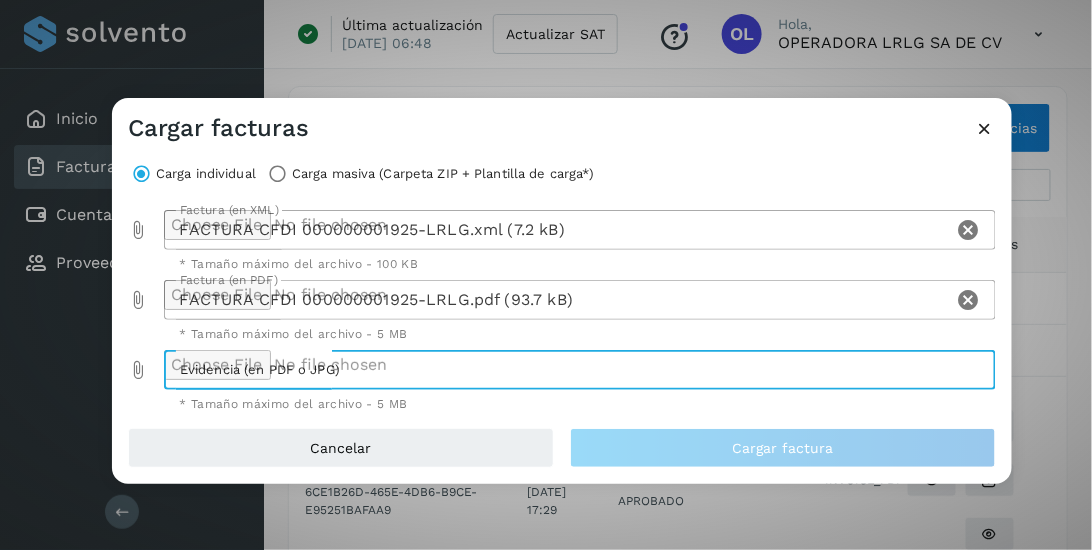 type on "**********" 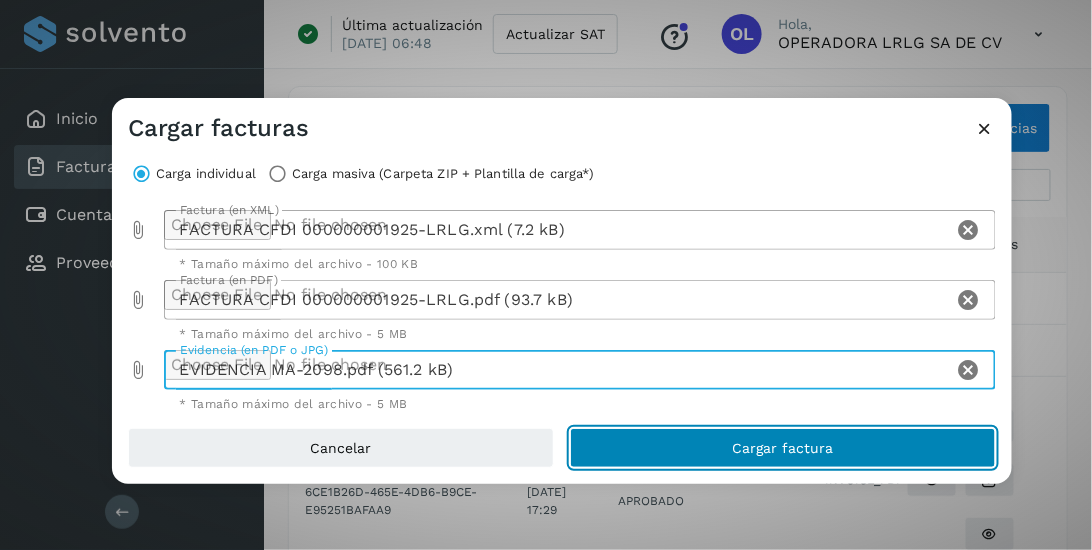click on "Cargar factura" 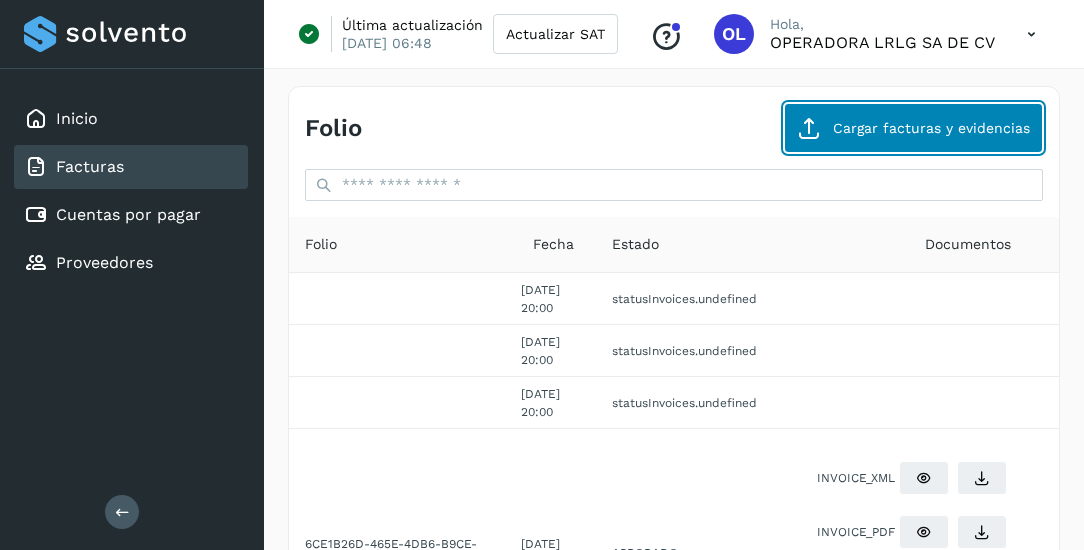 click on "Cargar facturas y evidencias" 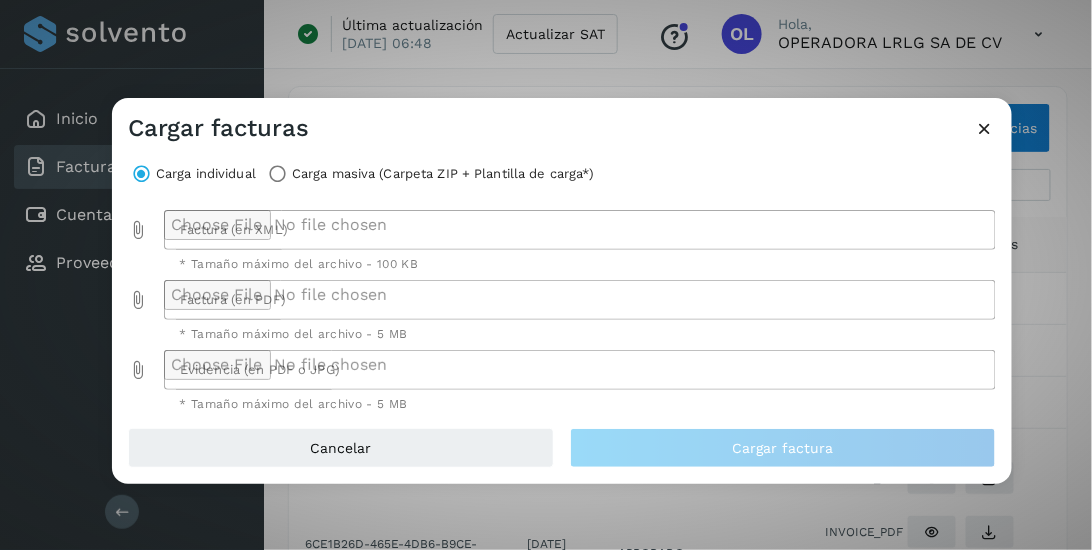 click at bounding box center (138, 230) 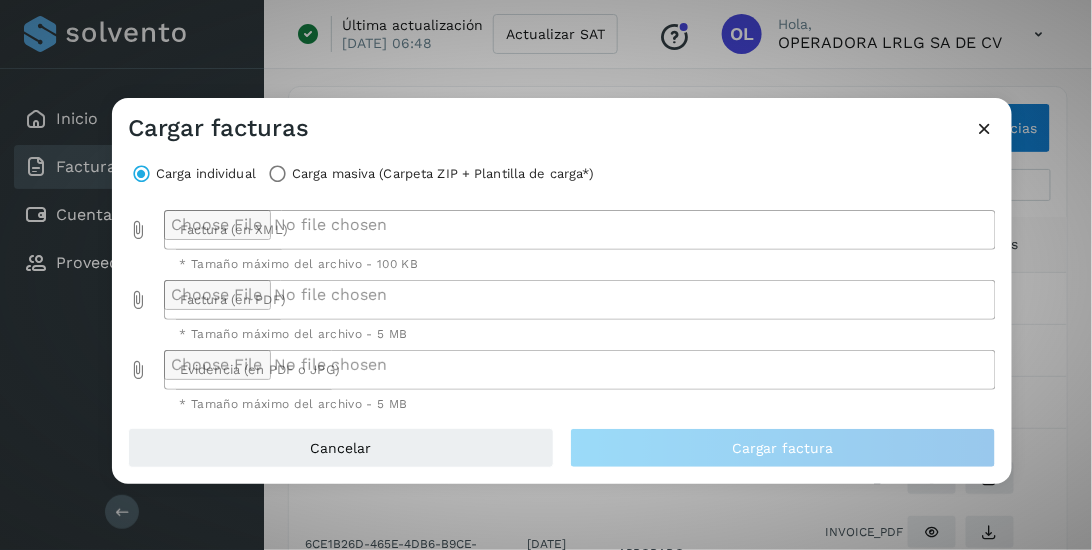 type on "**********" 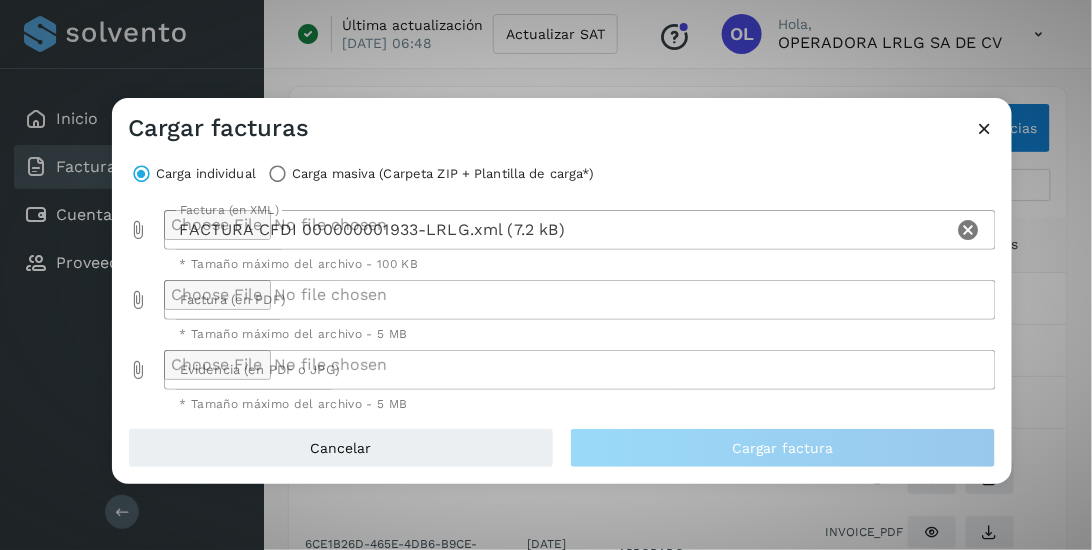 click at bounding box center [138, 300] 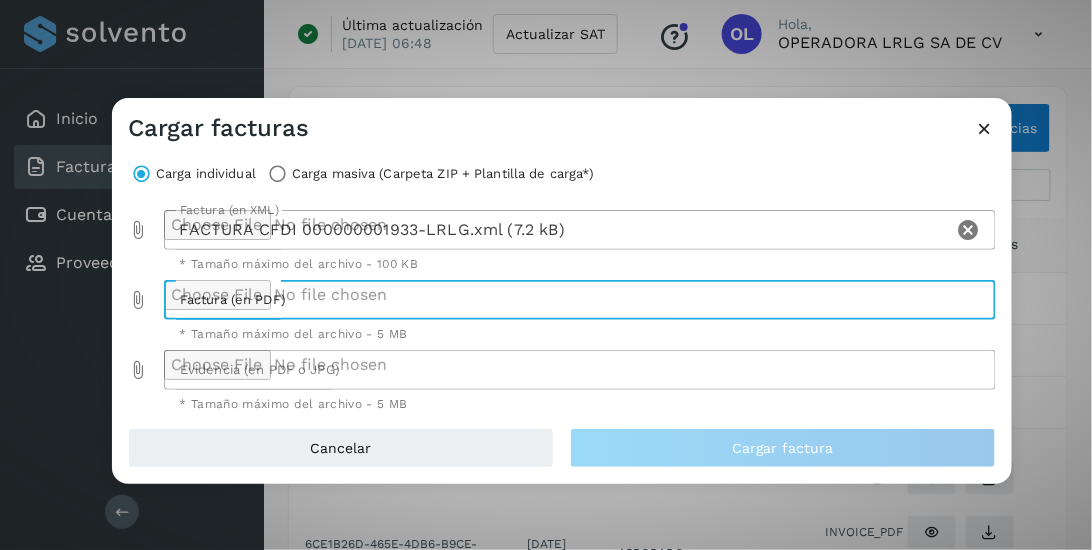 type on "**********" 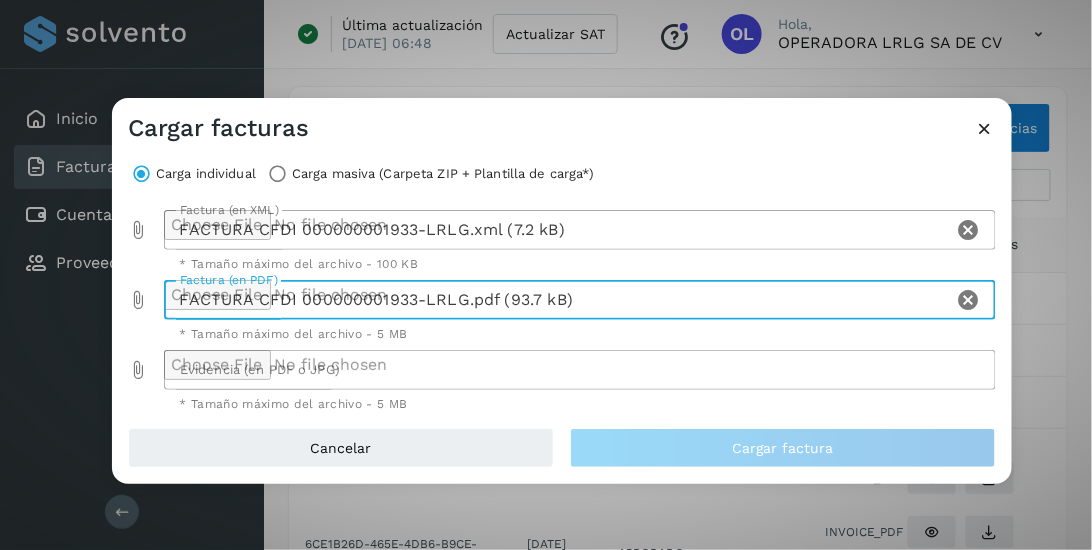 click at bounding box center [138, 370] 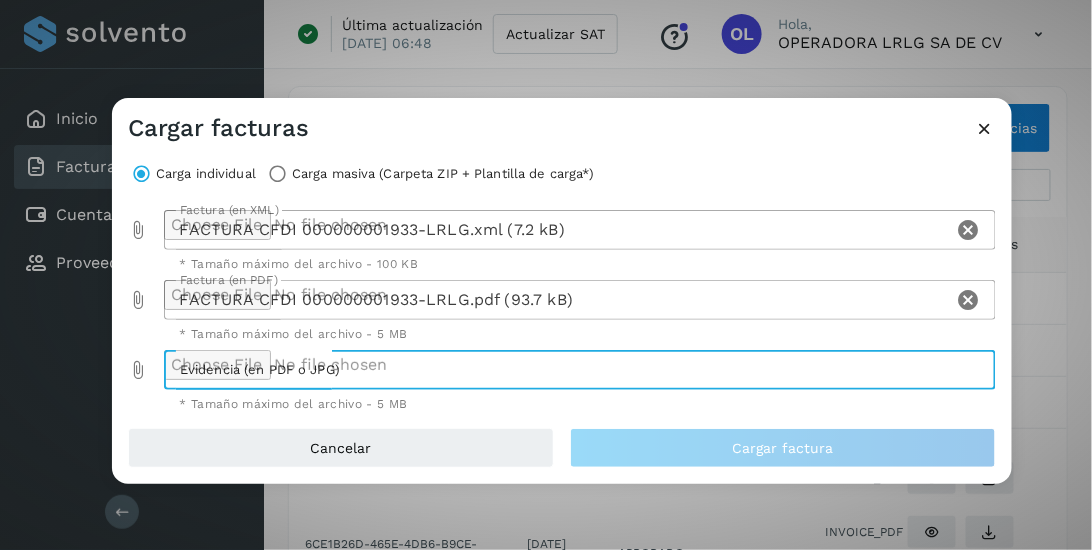 type on "**********" 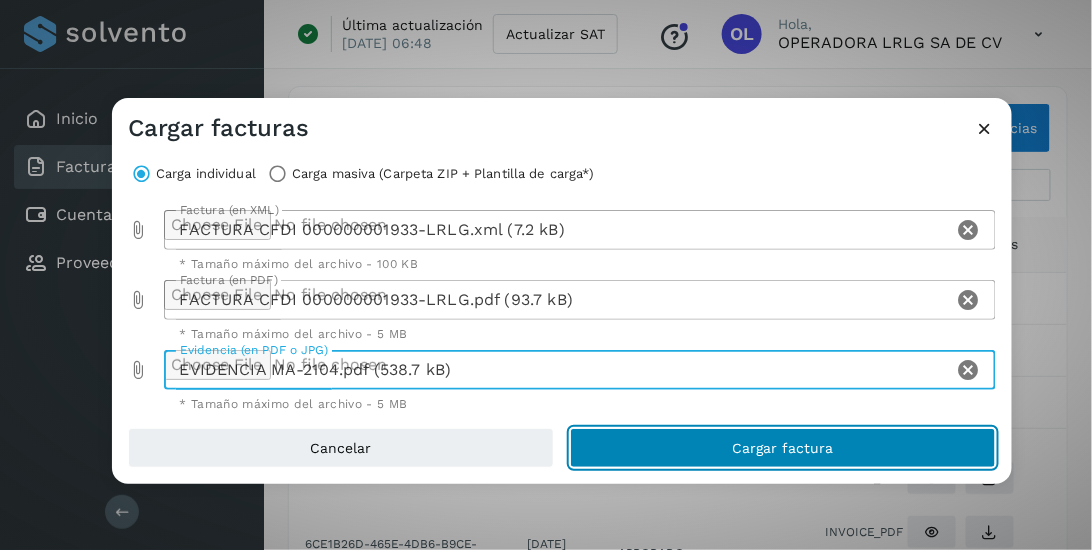 click on "Cargar factura" 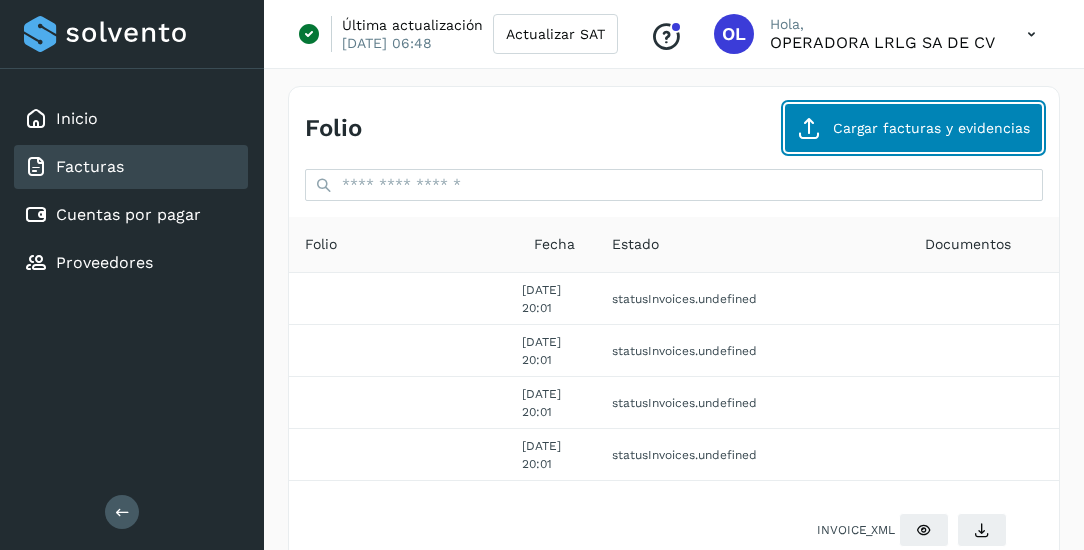click on "Cargar facturas y evidencias" 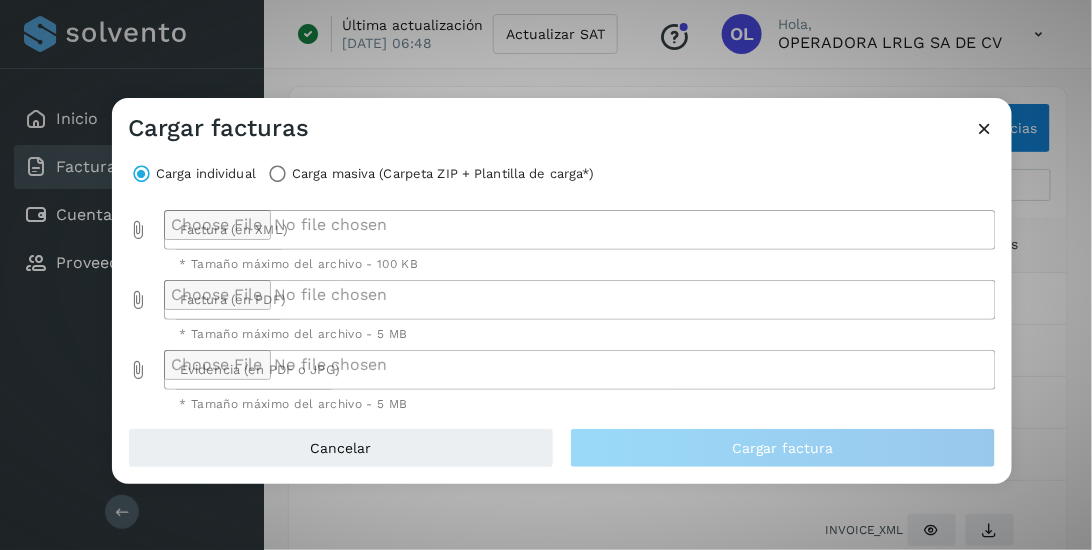 click at bounding box center (138, 230) 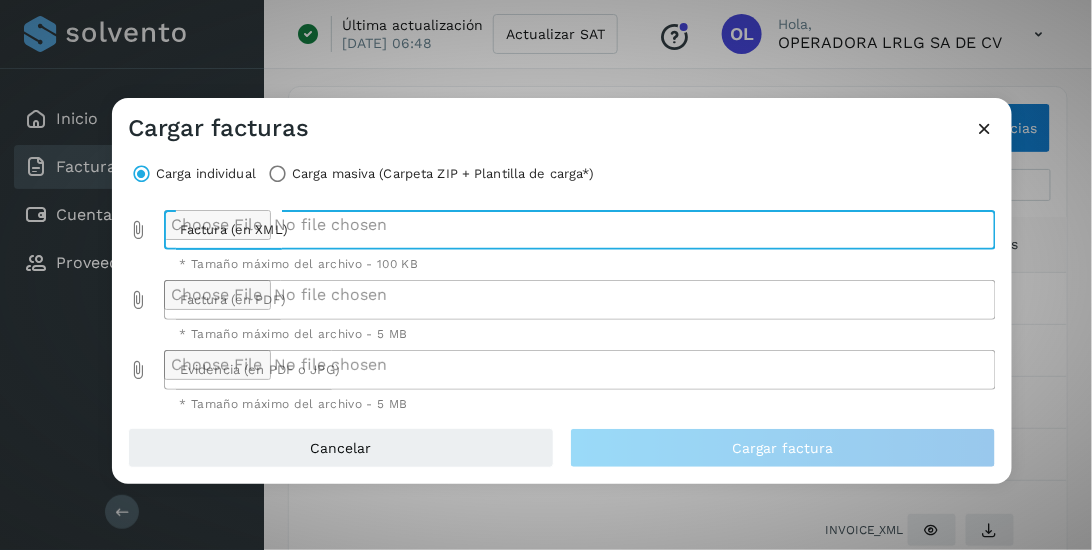 type on "**********" 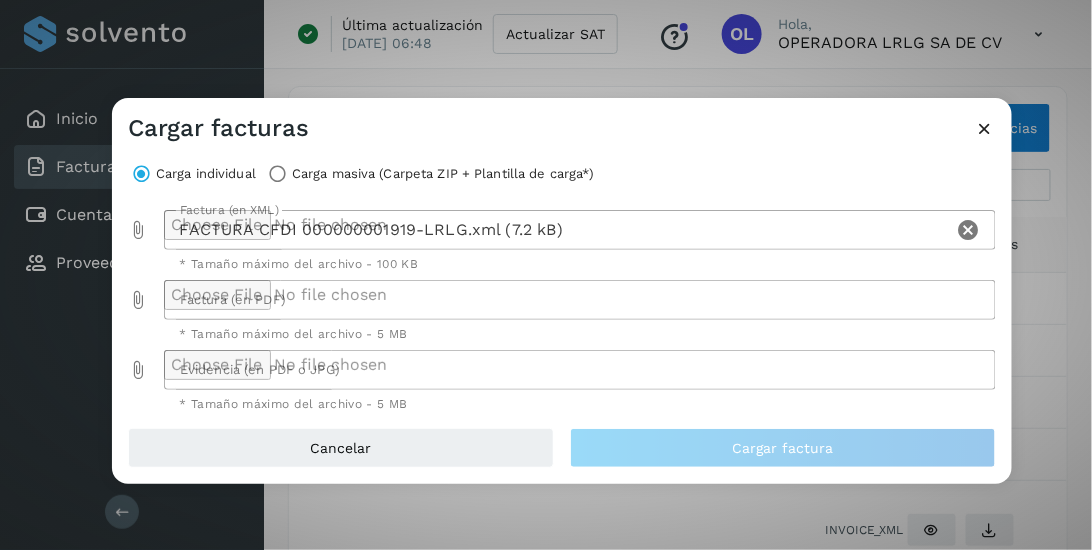 click at bounding box center (138, 300) 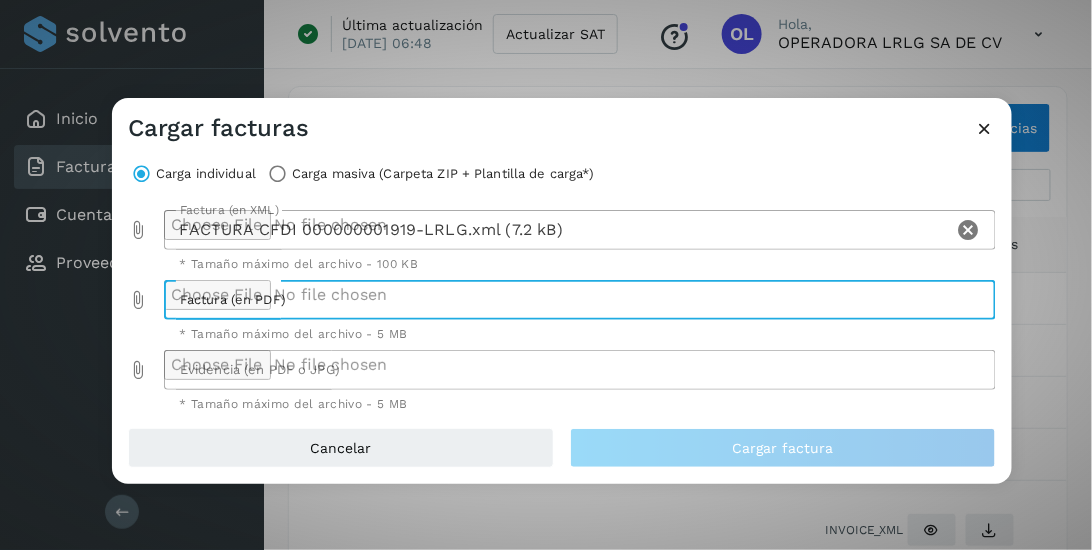 type on "**********" 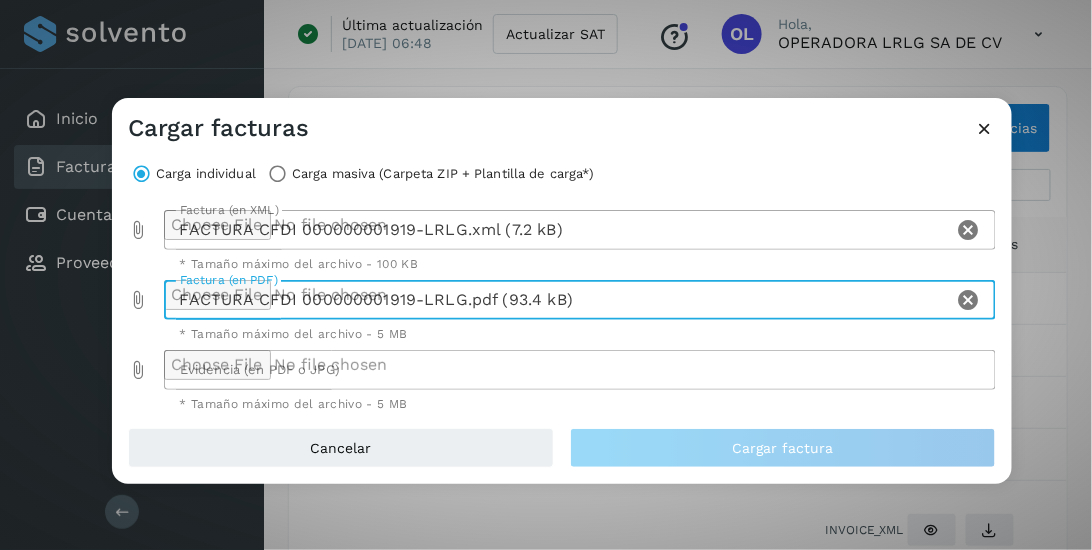 click at bounding box center [138, 370] 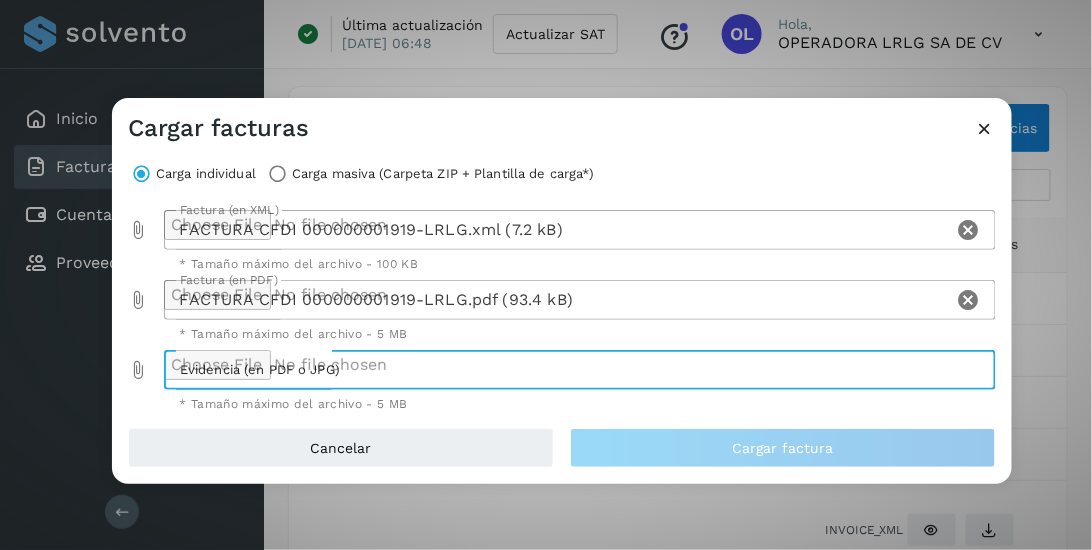 type on "**********" 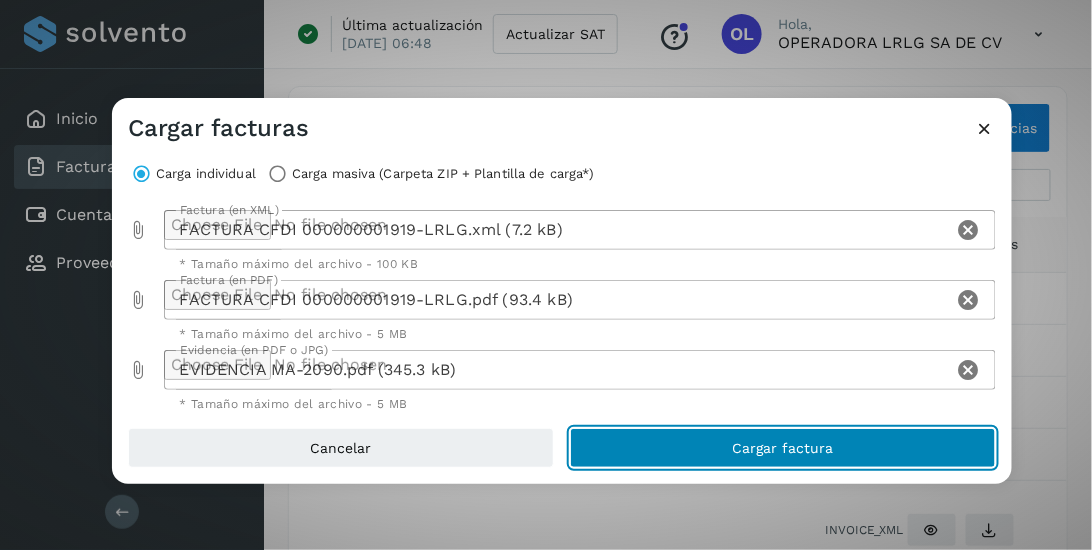 click on "Cargar factura" 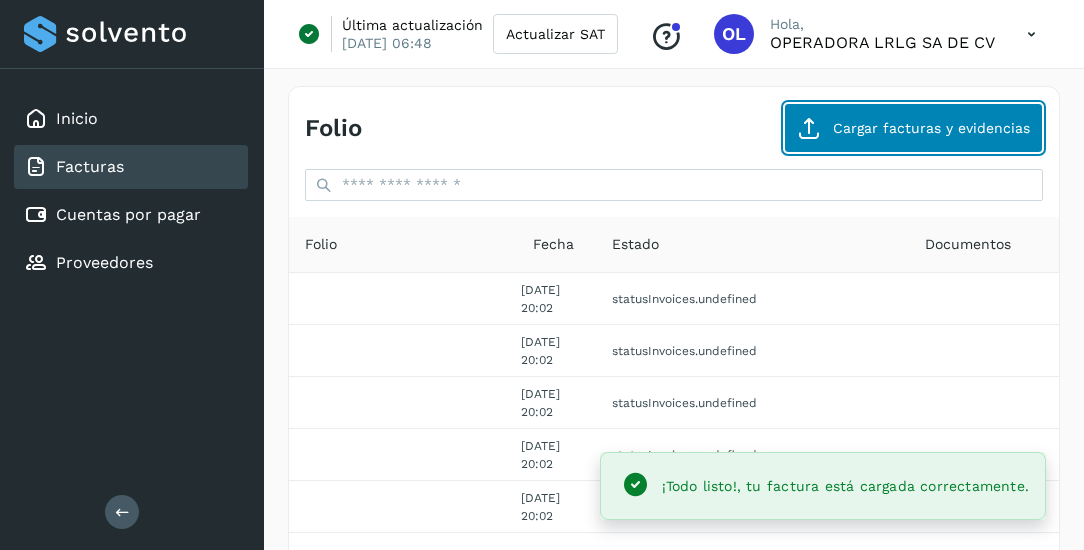 click on "Cargar facturas y evidencias" 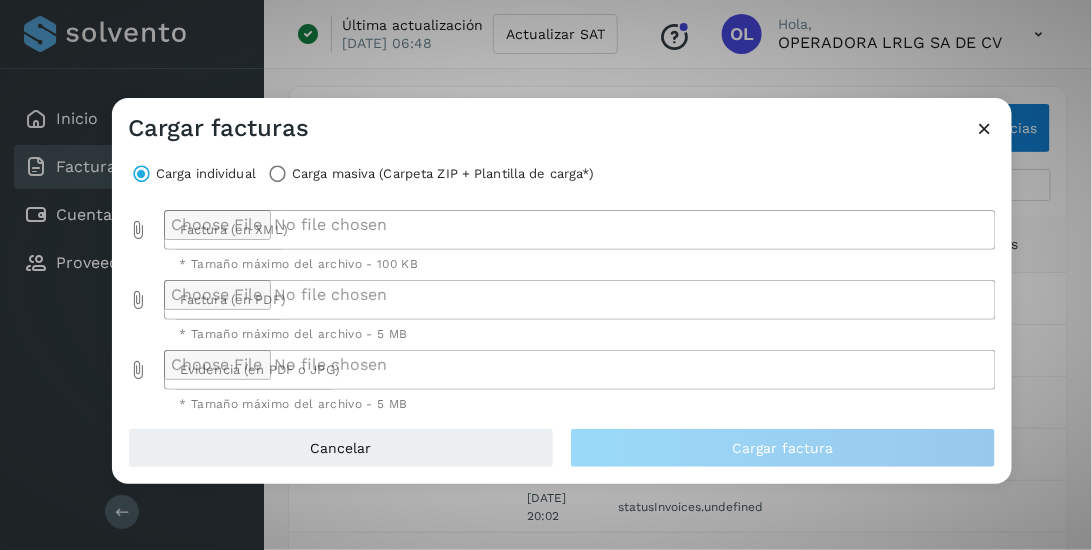 click at bounding box center [138, 230] 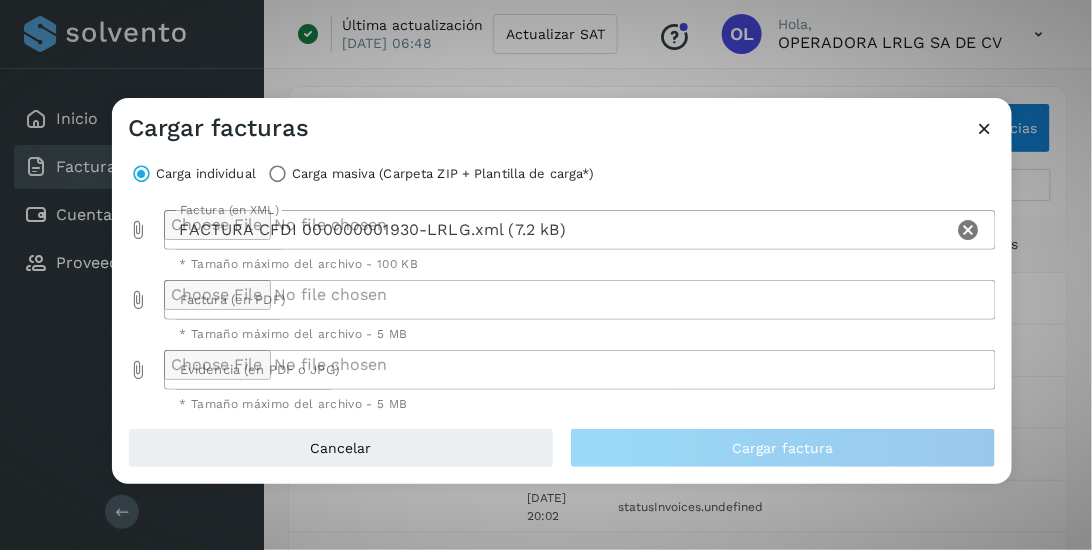 click at bounding box center [138, 300] 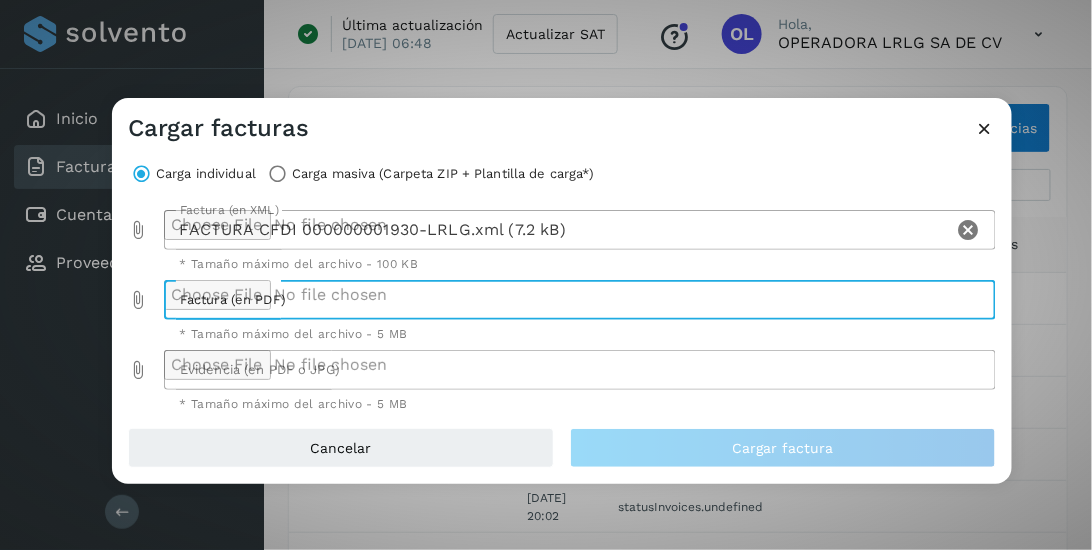 type on "**********" 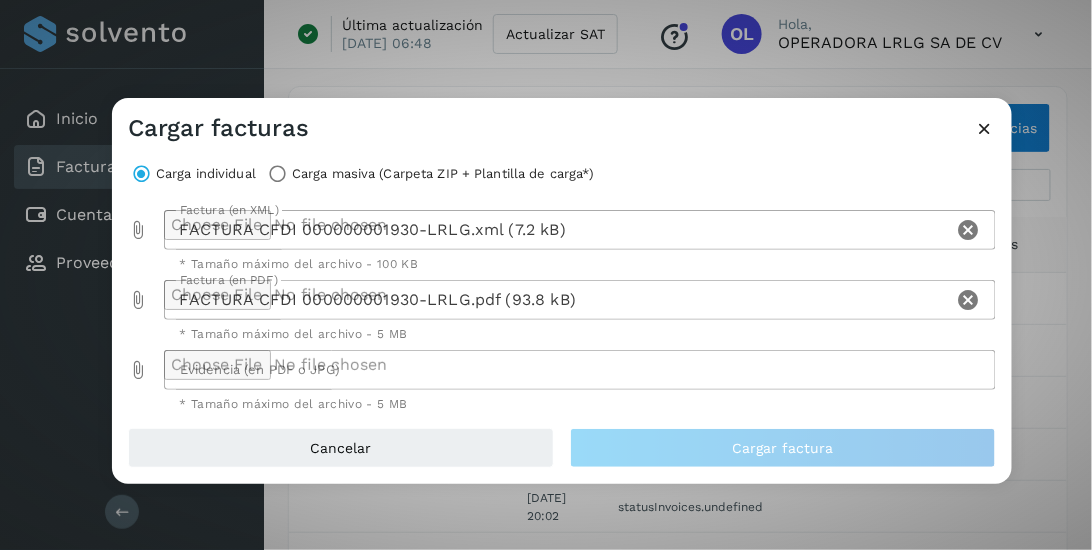 click at bounding box center [138, 370] 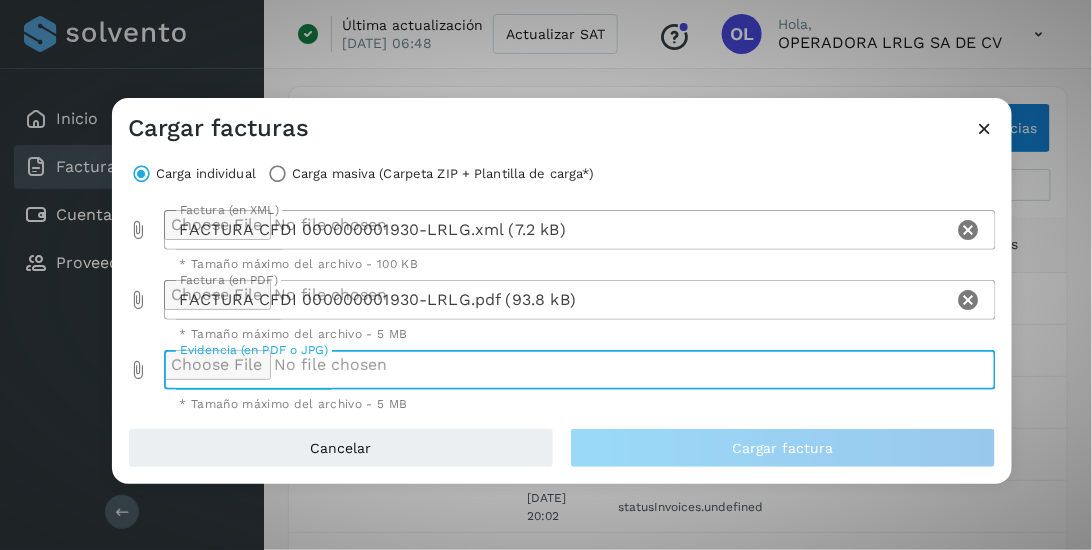 type on "**********" 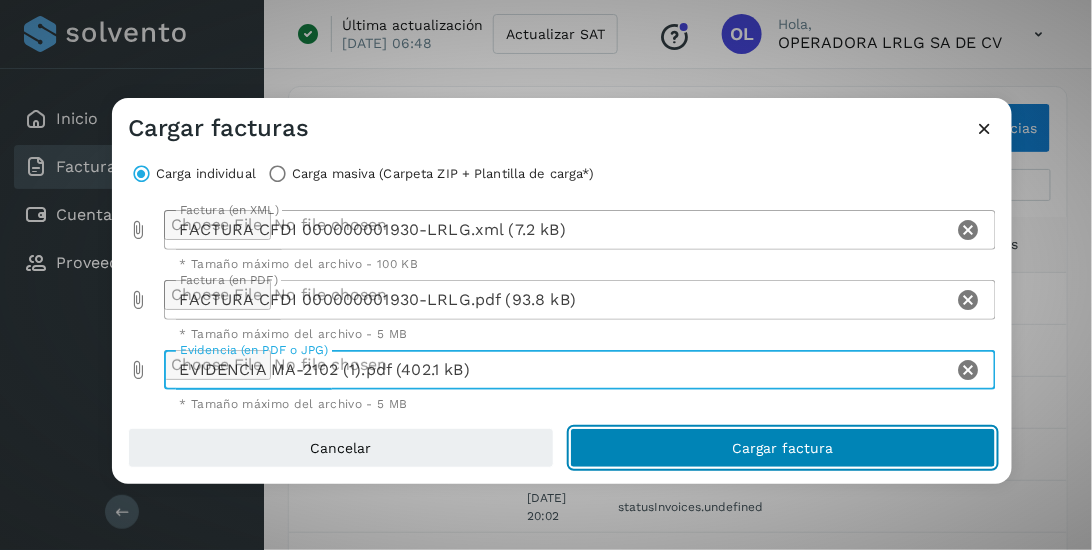click on "Cargar factura" 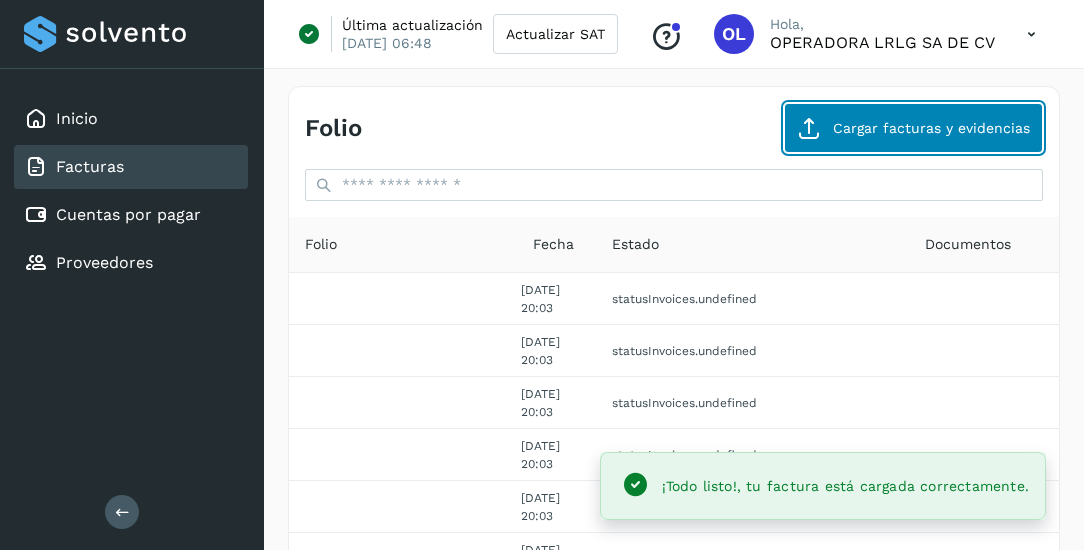 click on "Cargar facturas y evidencias" at bounding box center (913, 128) 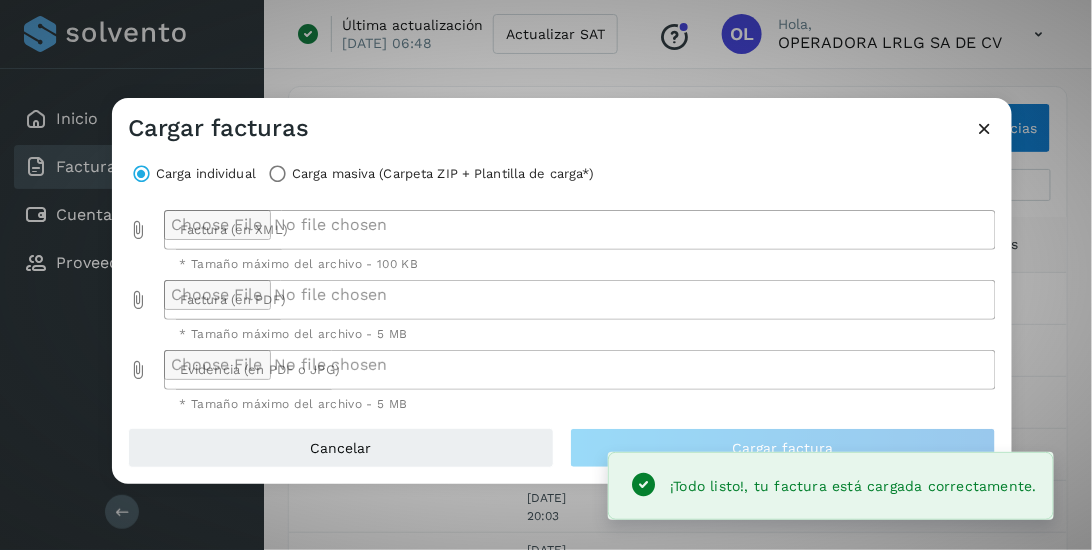 click at bounding box center (138, 230) 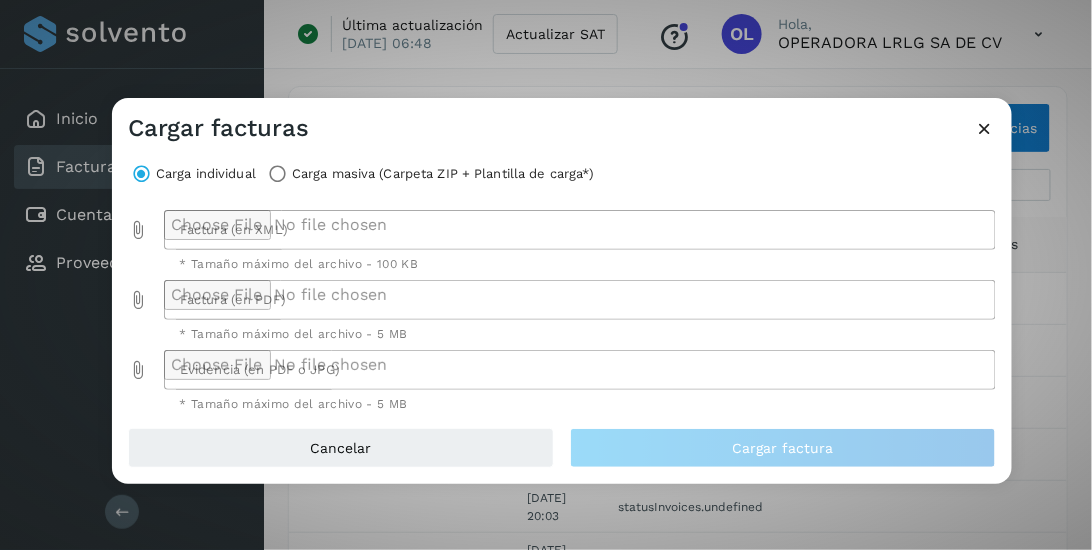 type on "**********" 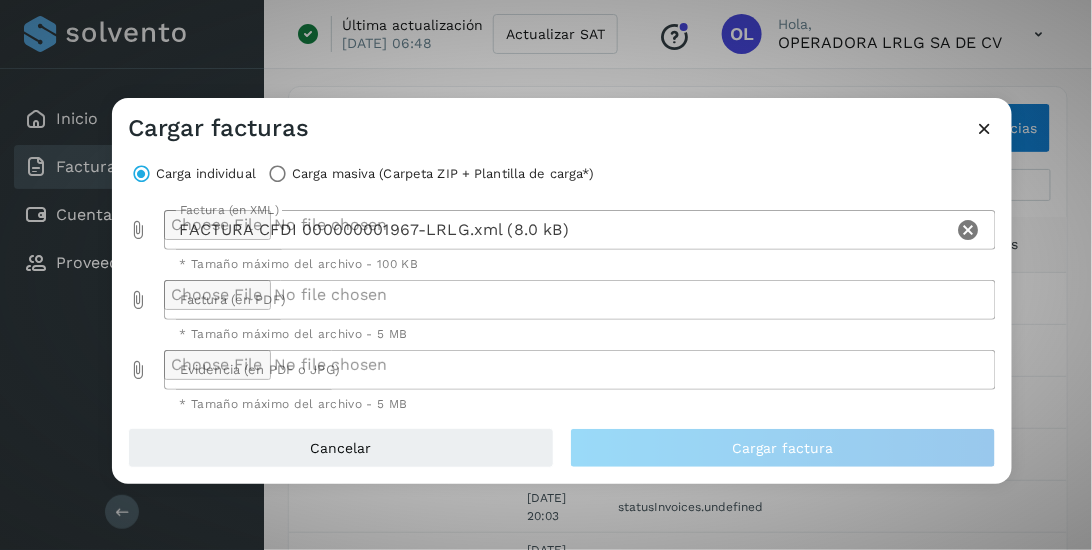 click at bounding box center [138, 300] 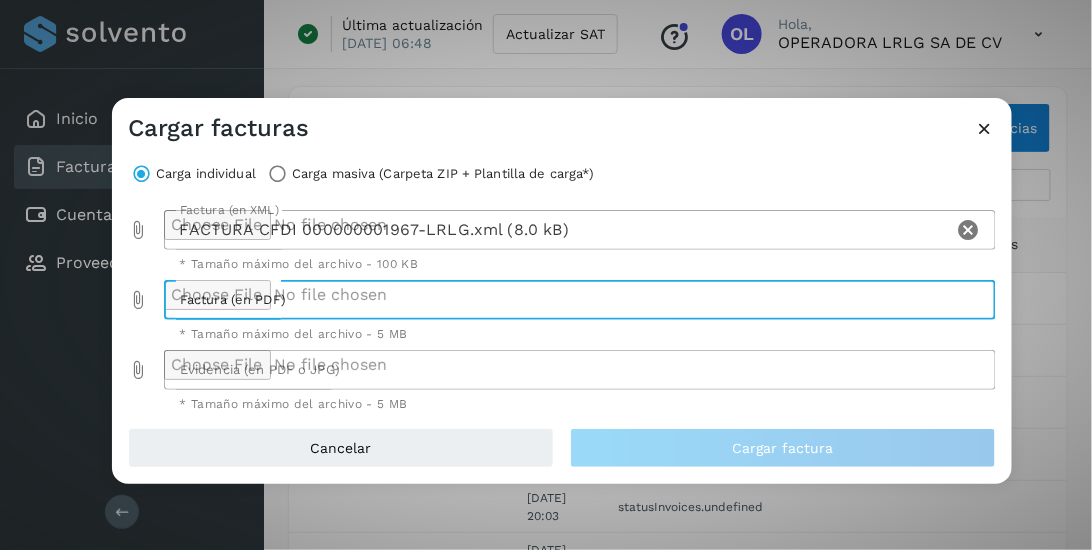 type on "**********" 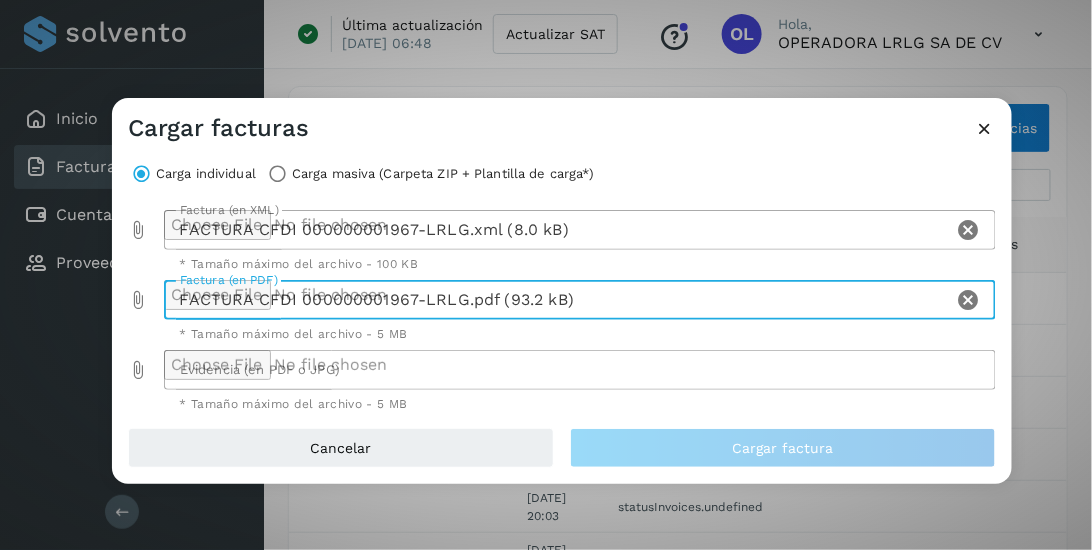 click at bounding box center [138, 370] 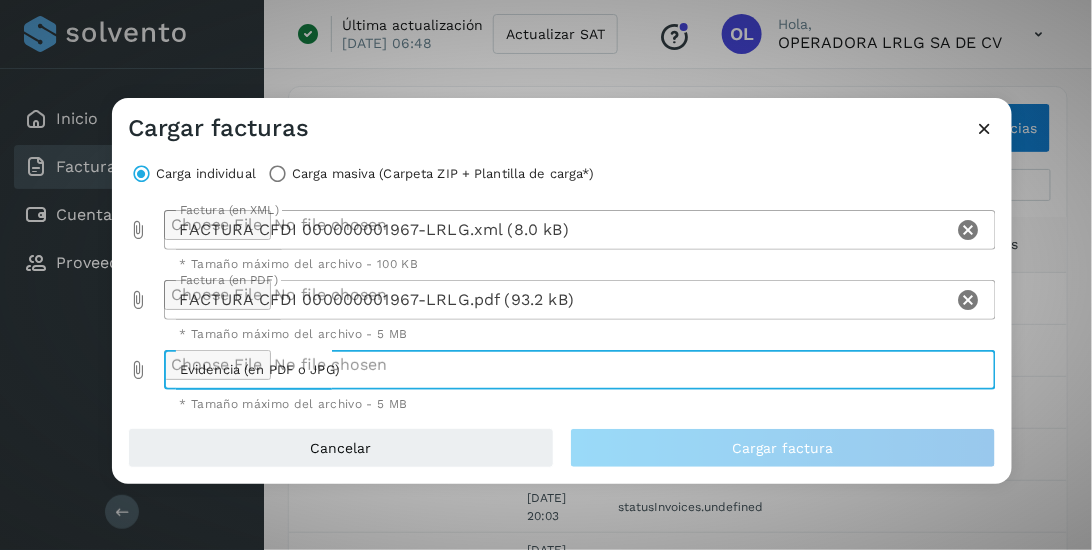 type on "**********" 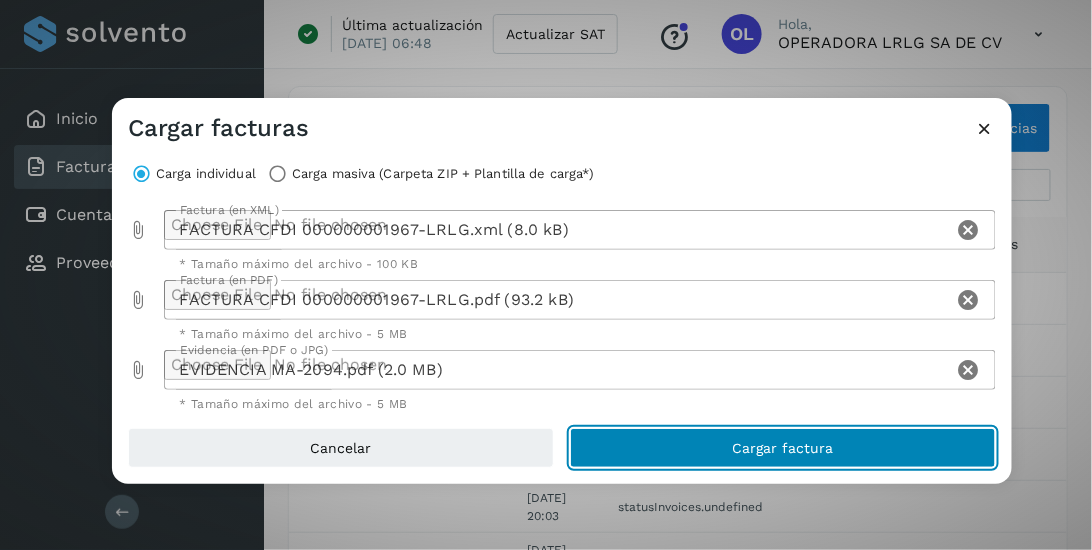 click on "Cargar factura" 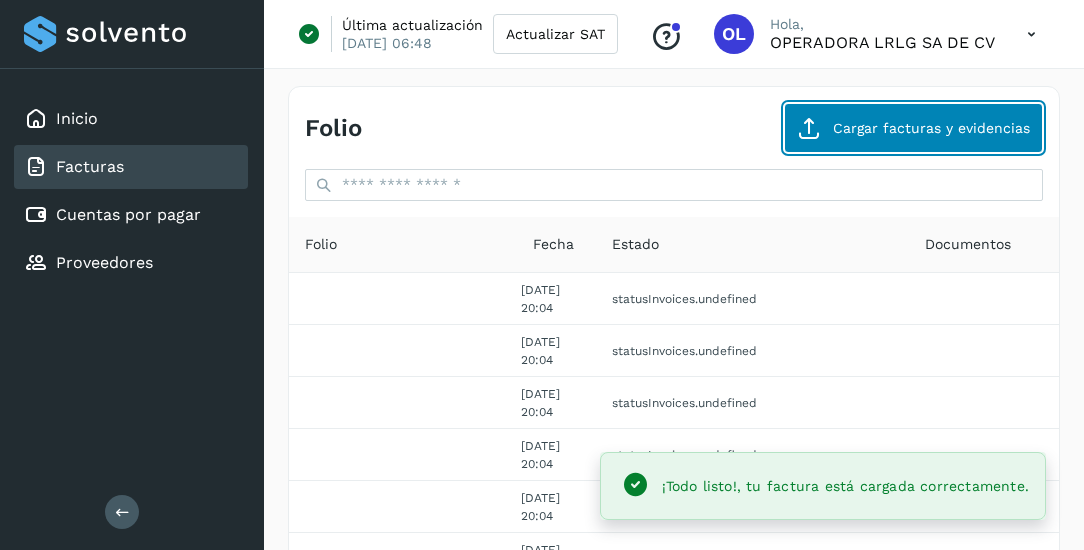 click on "Cargar facturas y evidencias" 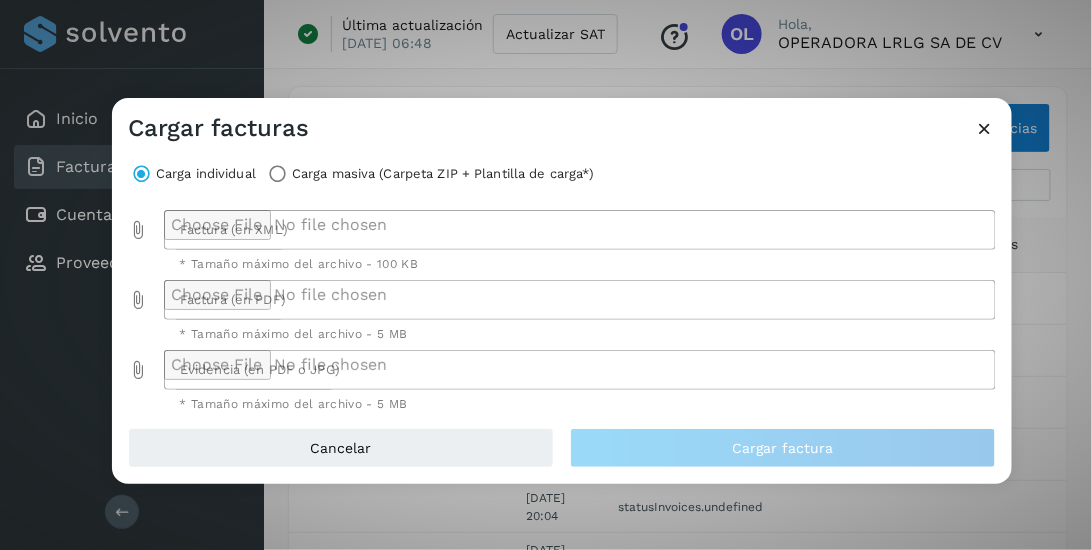 click at bounding box center (138, 230) 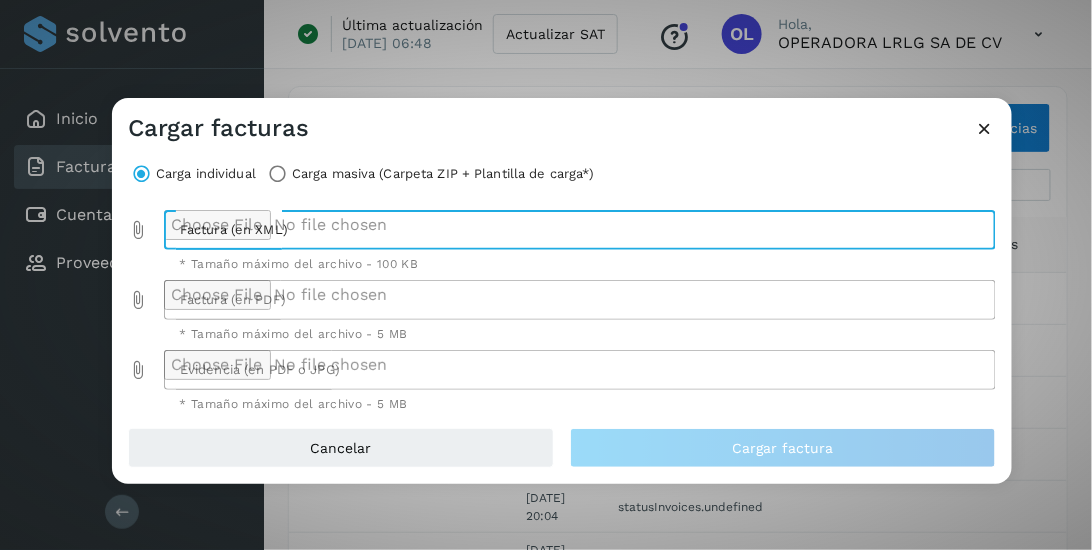 type on "**********" 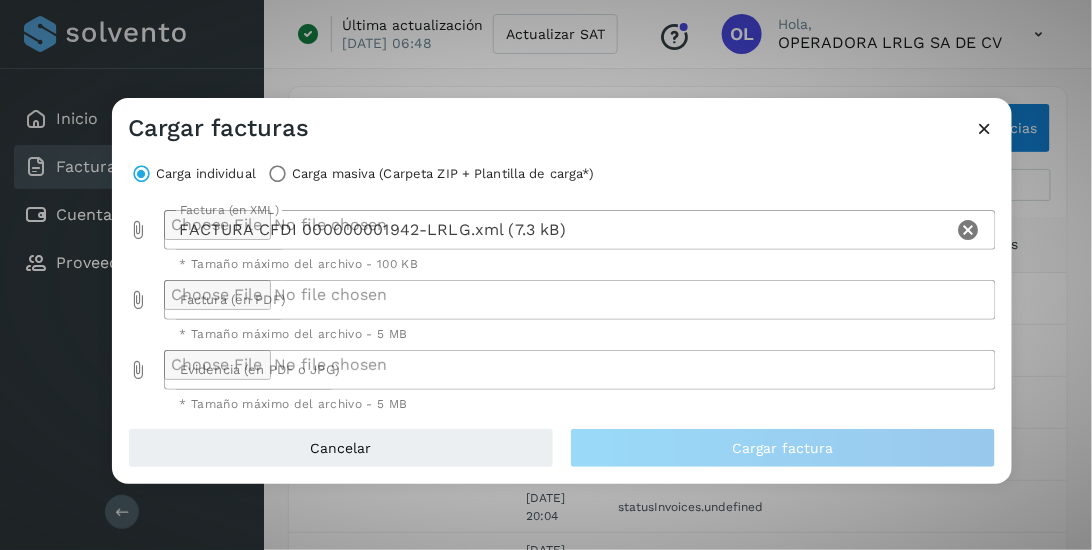 click at bounding box center (138, 300) 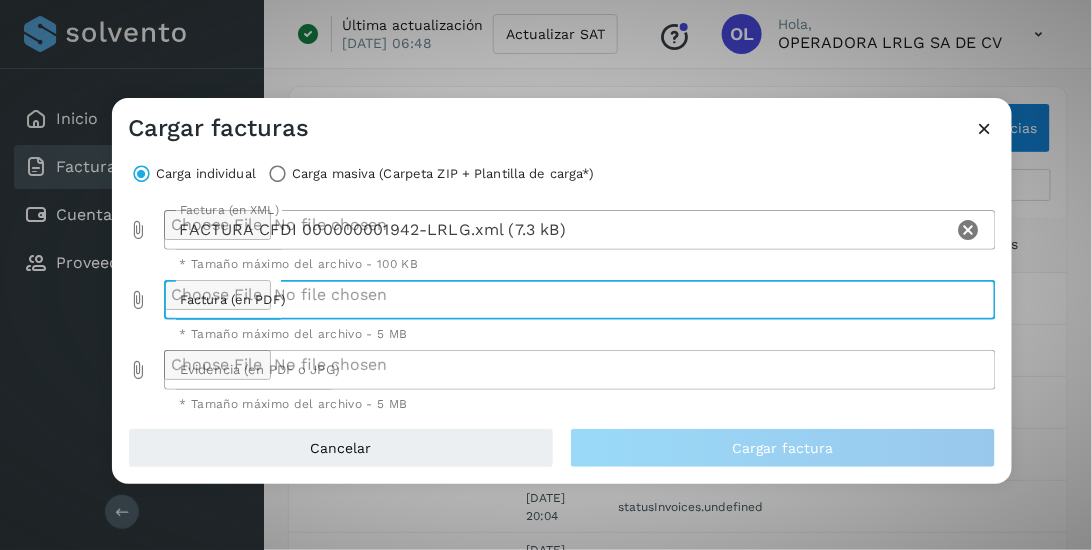 type on "**********" 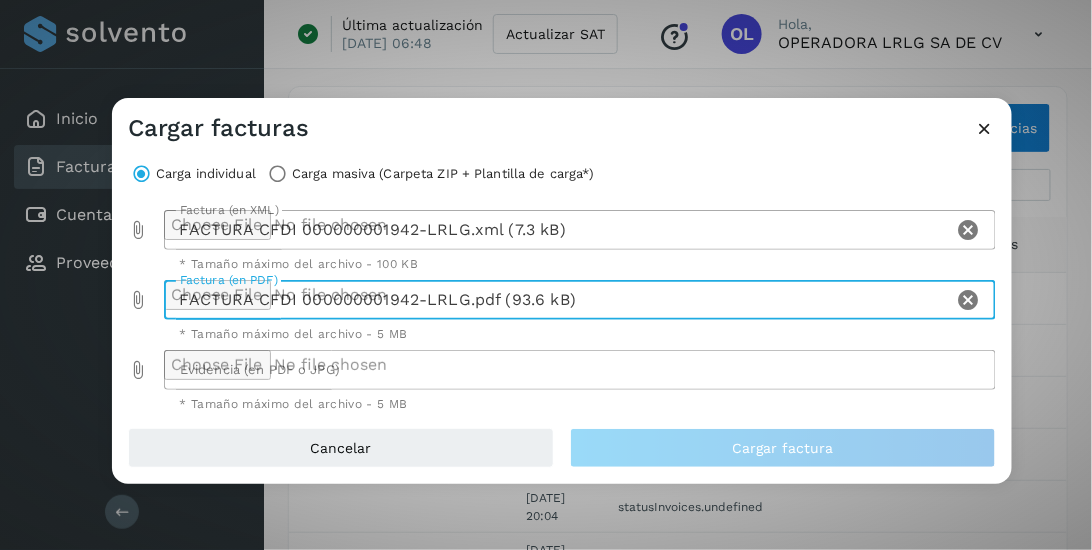 click at bounding box center [138, 370] 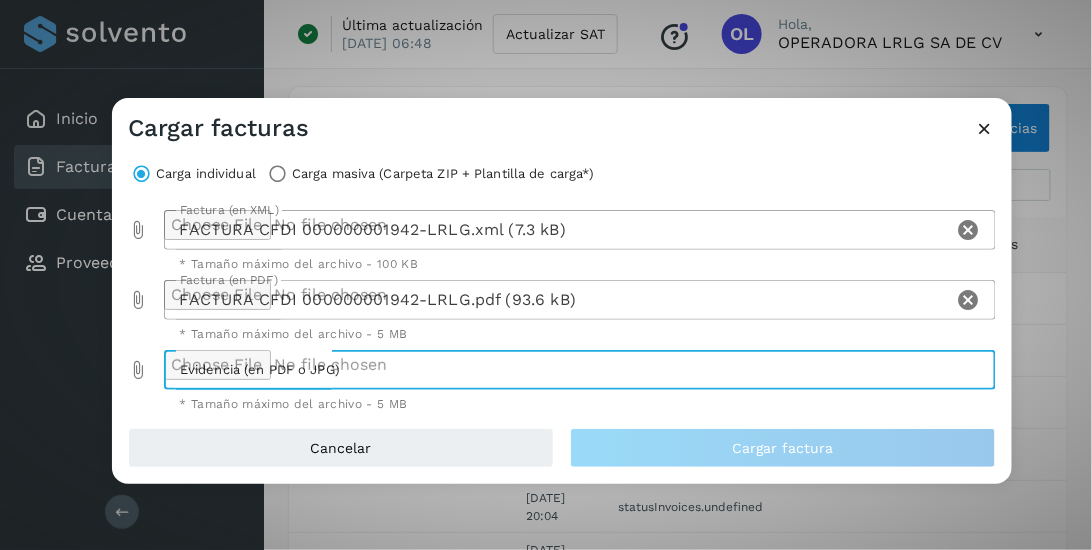 type on "**********" 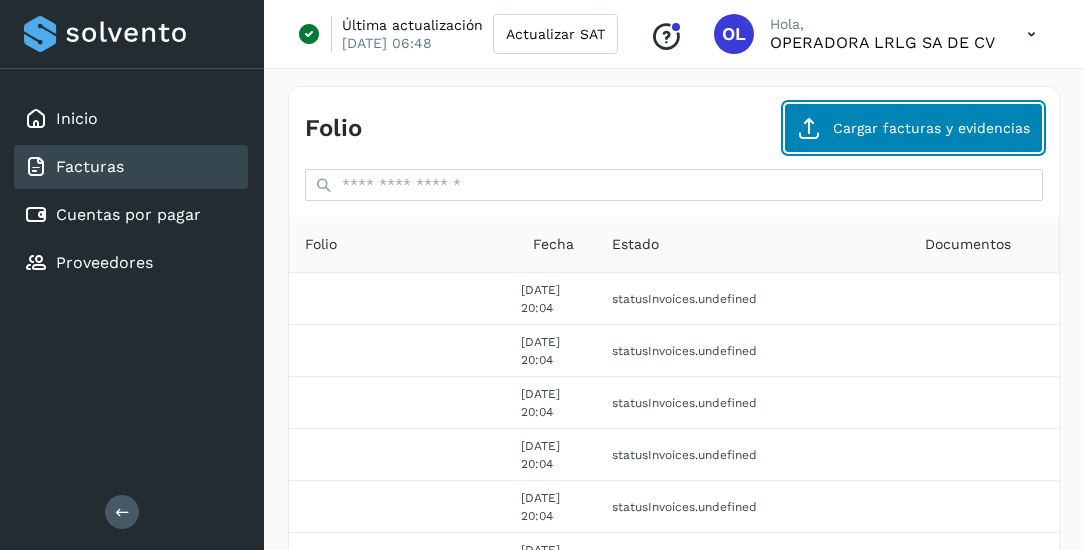 click on "Cargar facturas y evidencias" 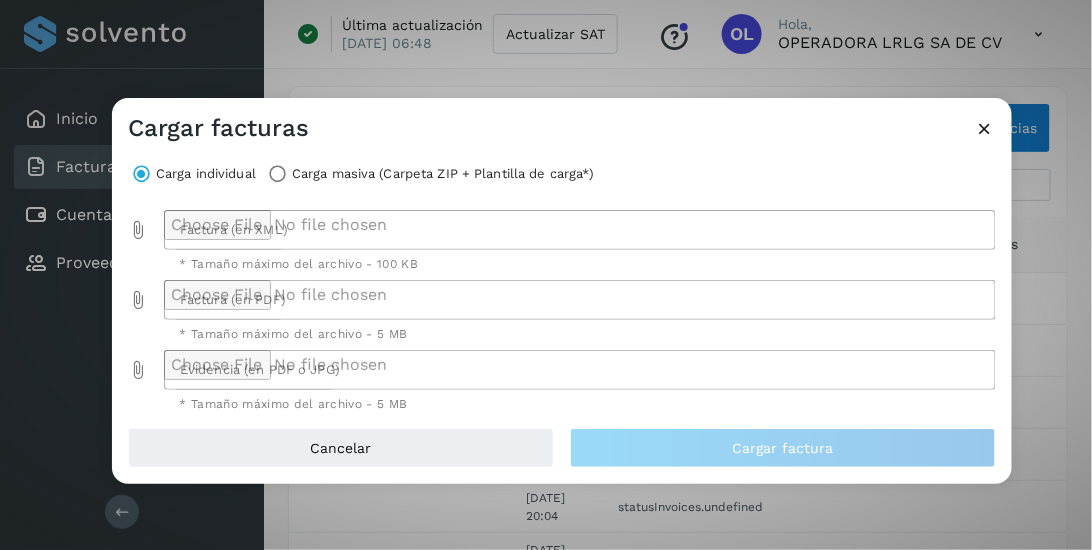 click at bounding box center (138, 230) 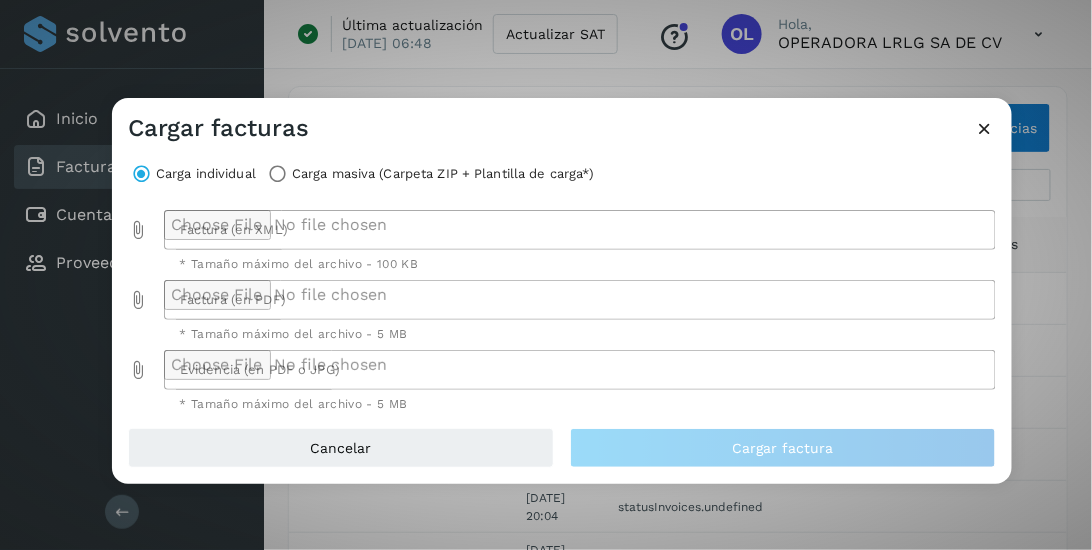 type on "**********" 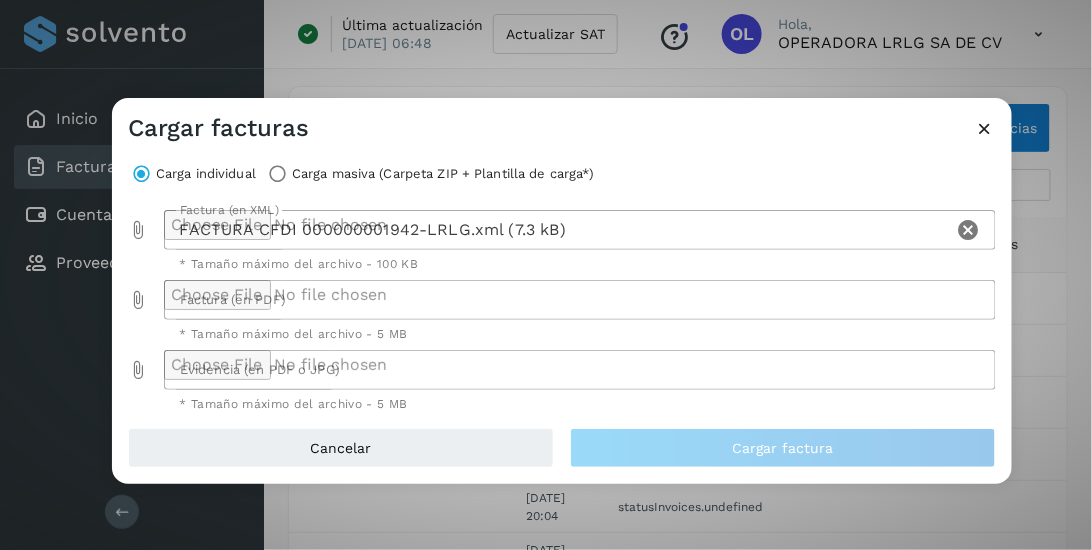 click at bounding box center (138, 300) 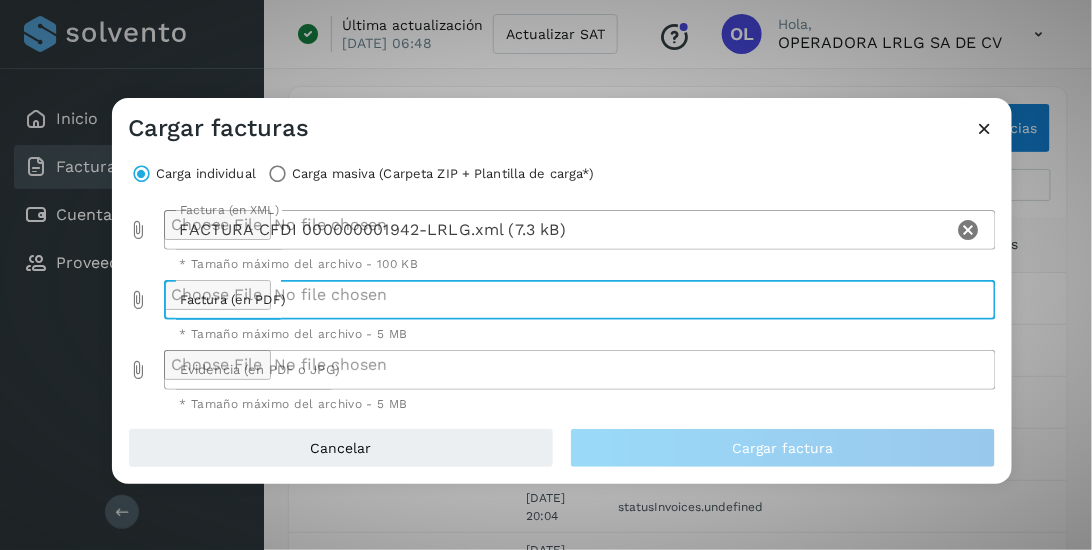 type on "**********" 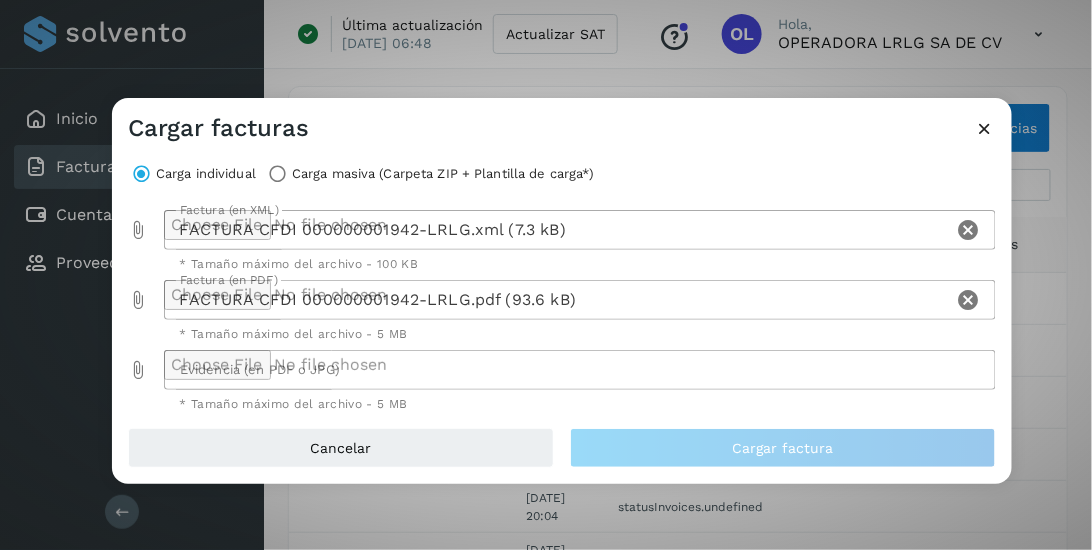 click at bounding box center [138, 370] 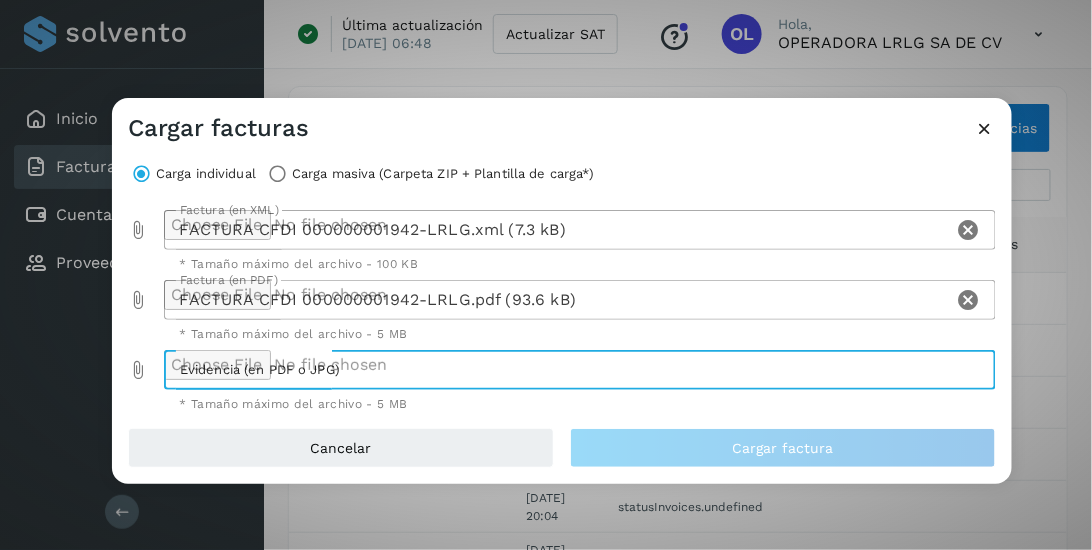 type on "**********" 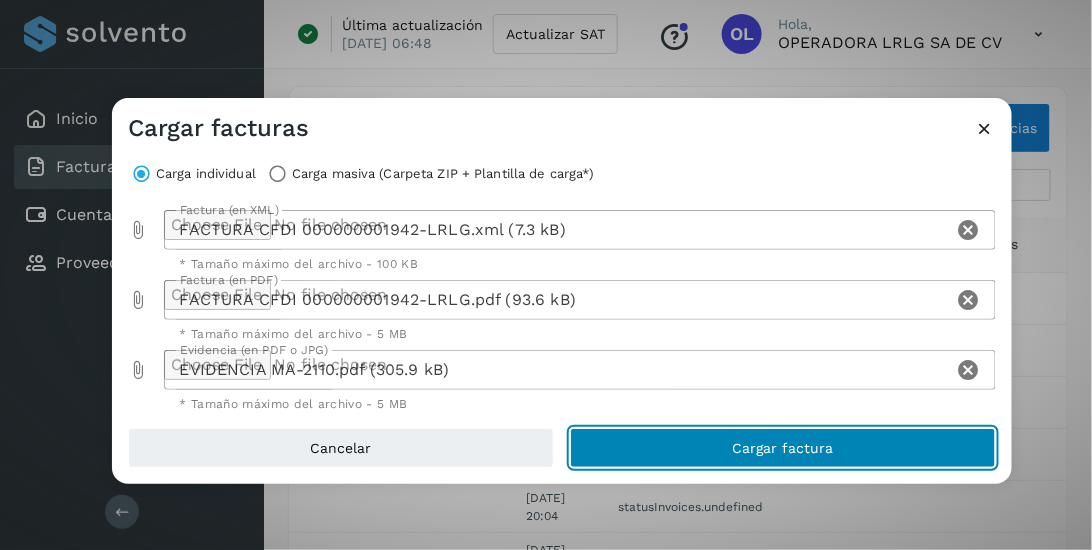click on "Cargar factura" 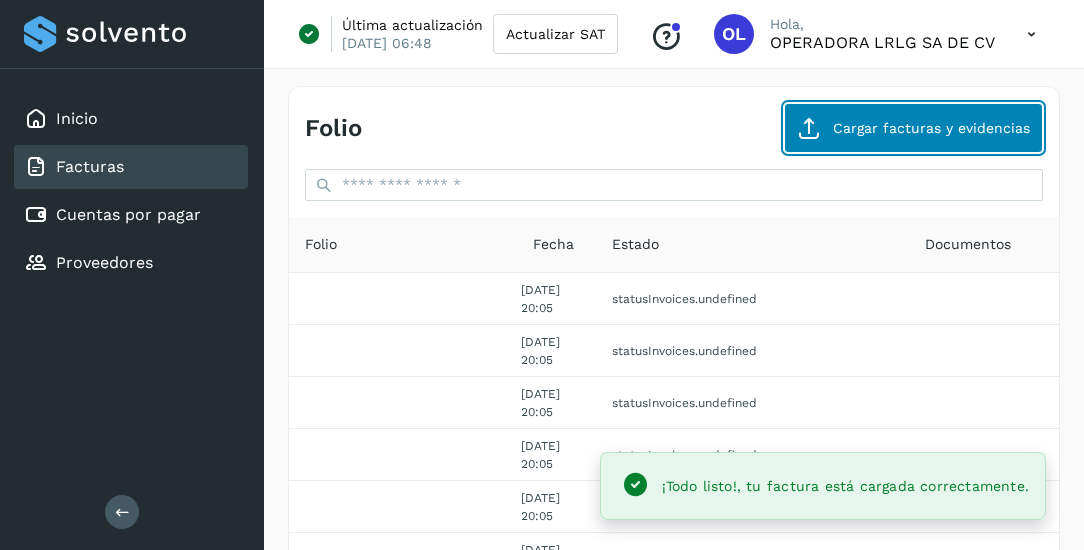 click on "Cargar facturas y evidencias" at bounding box center (913, 128) 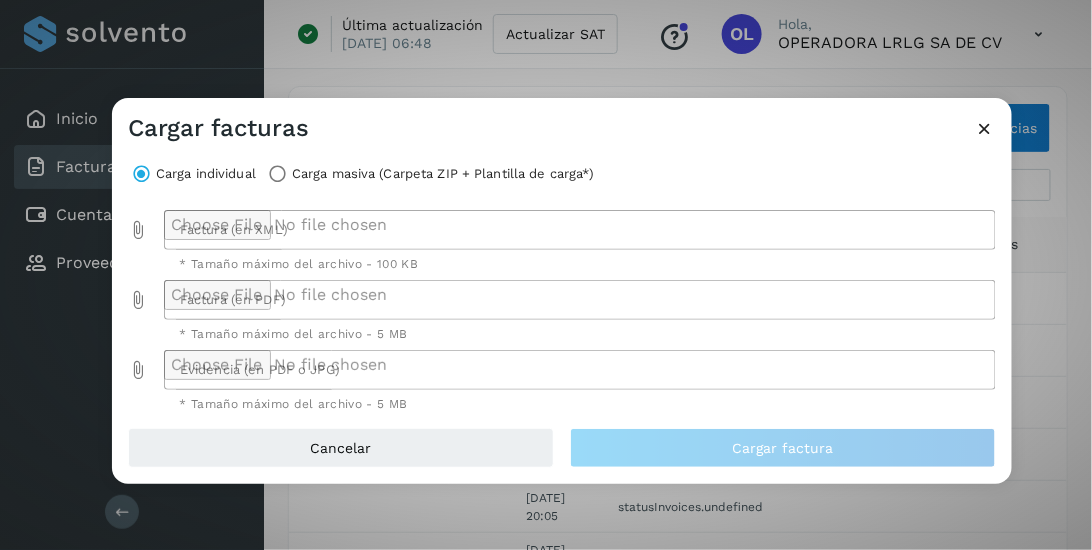 click at bounding box center [138, 230] 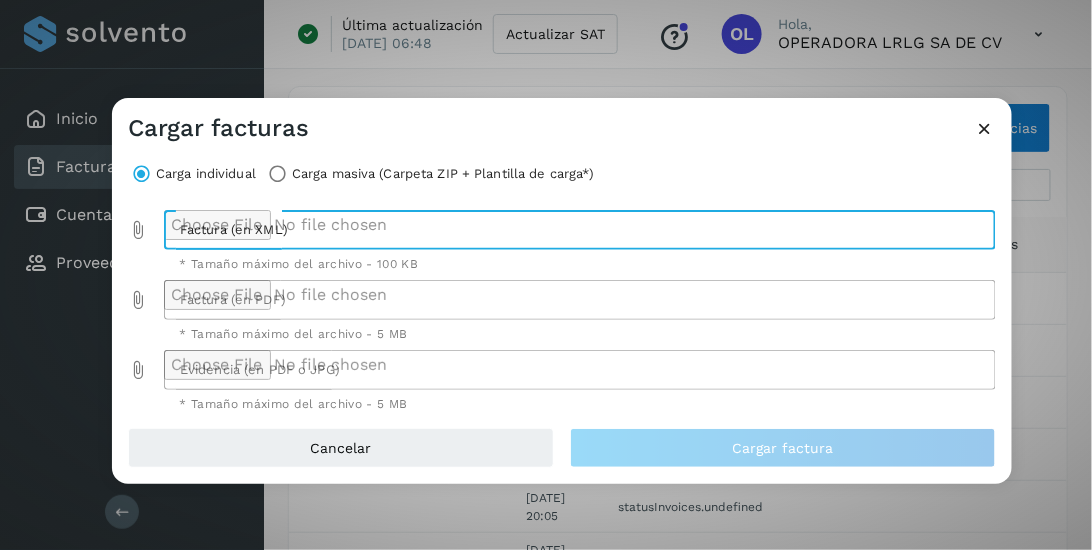 type on "**********" 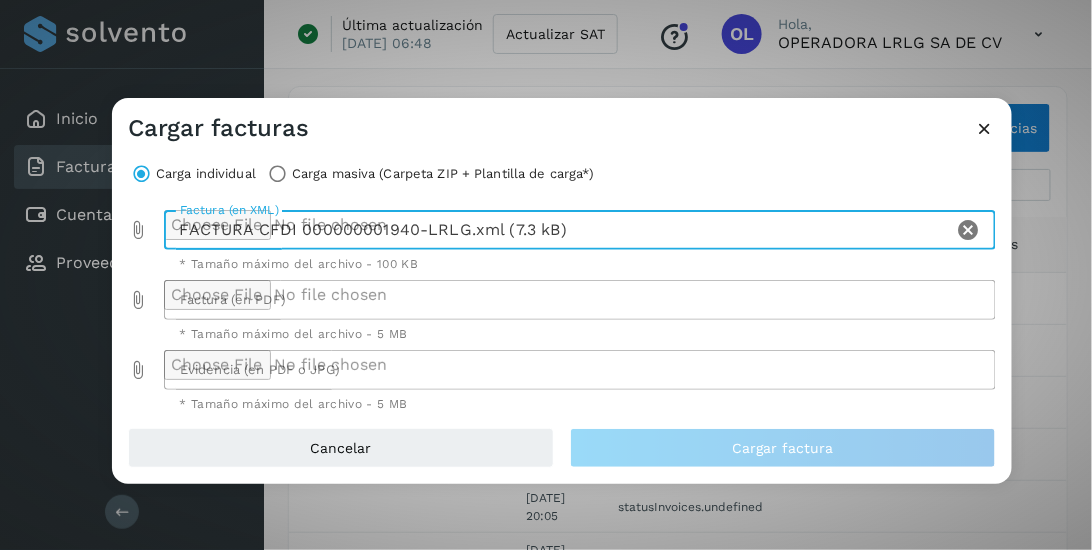 click at bounding box center [138, 300] 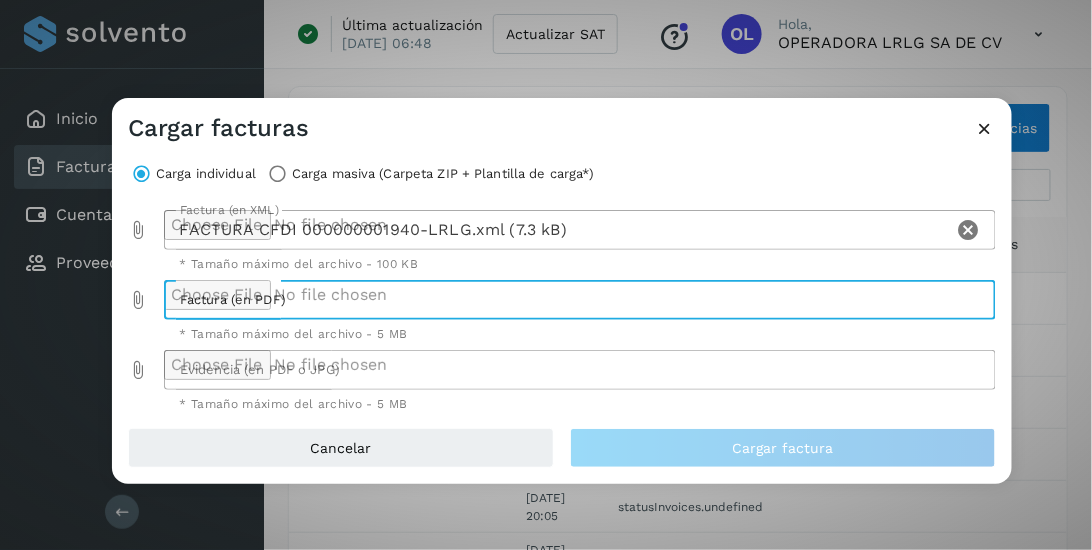 type on "**********" 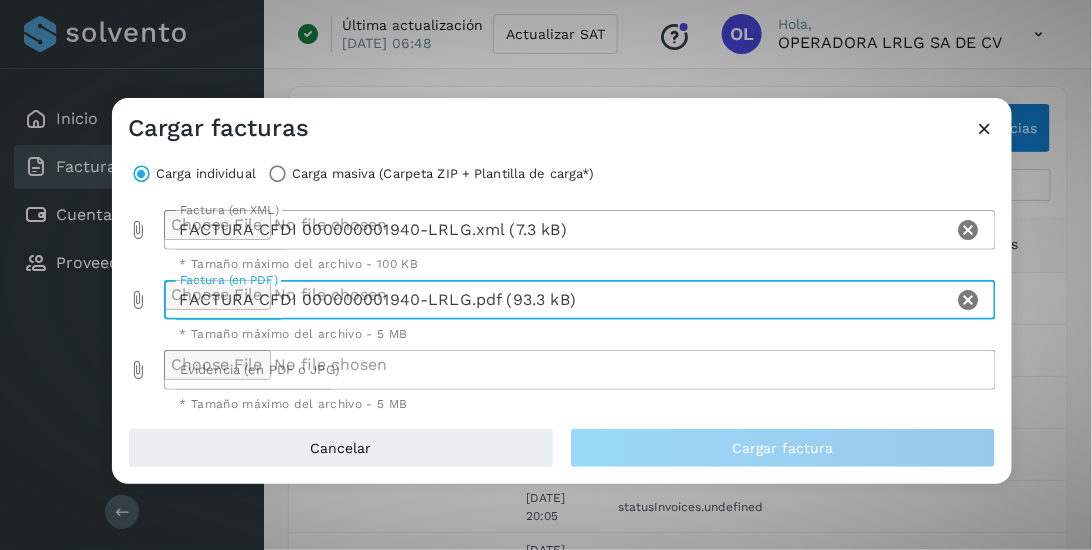 click at bounding box center [138, 370] 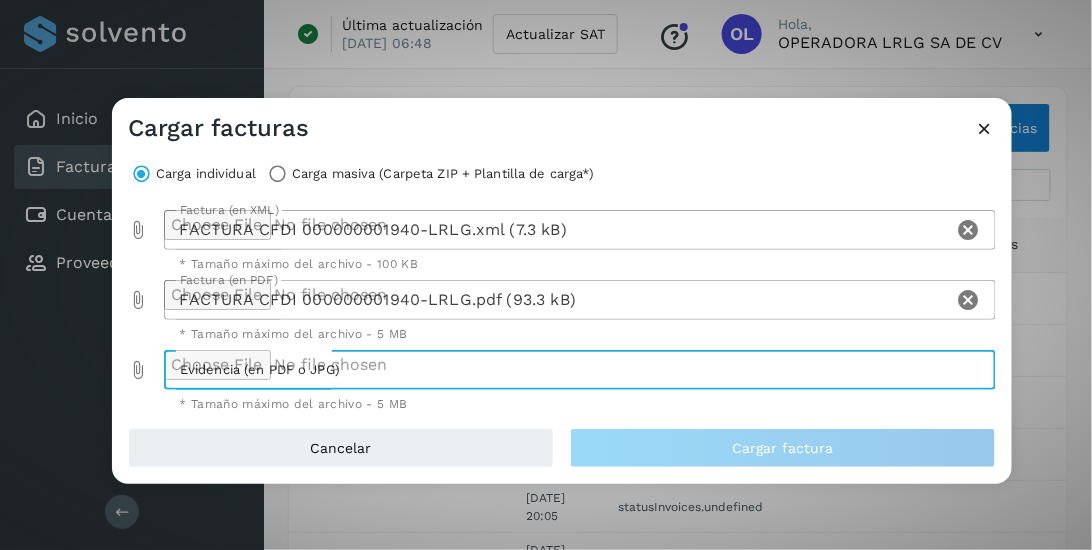 type on "**********" 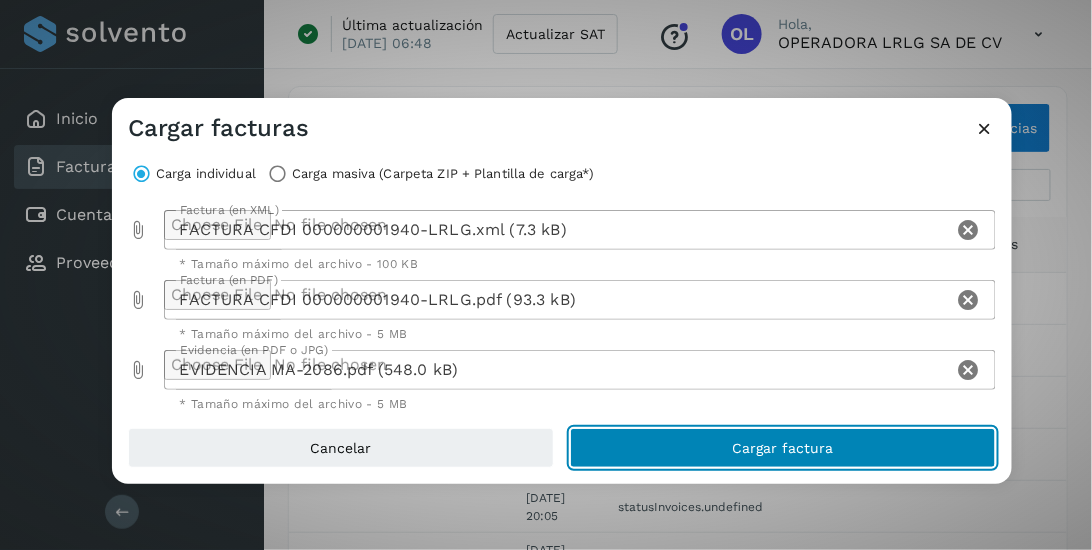 click on "Cargar factura" 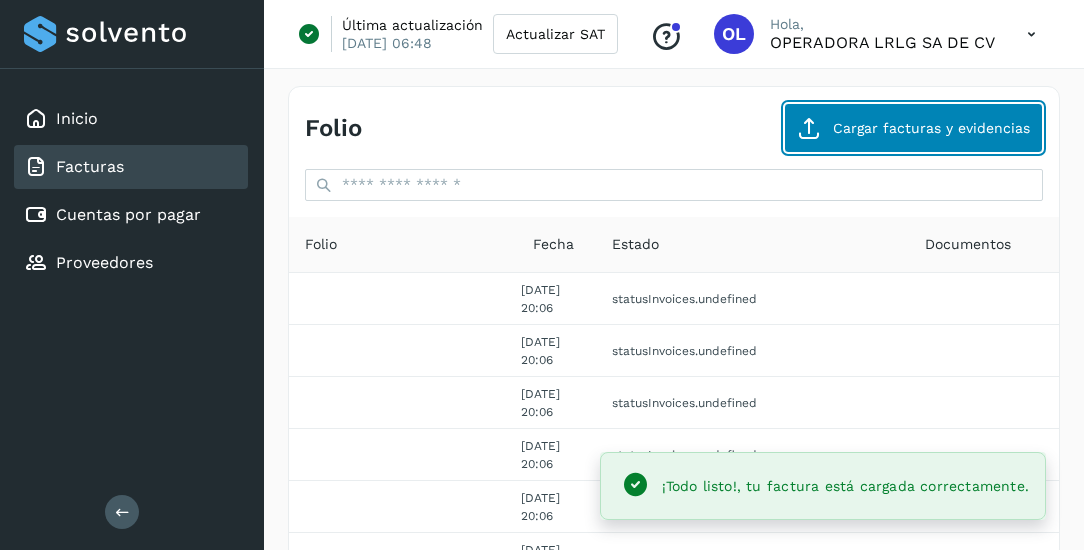 click on "Cargar facturas y evidencias" 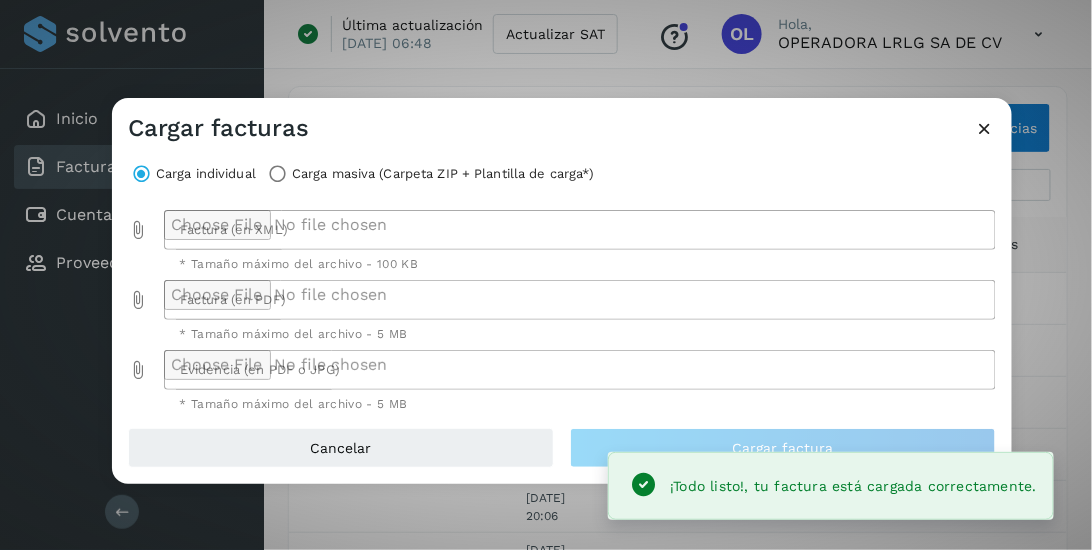 click at bounding box center [138, 230] 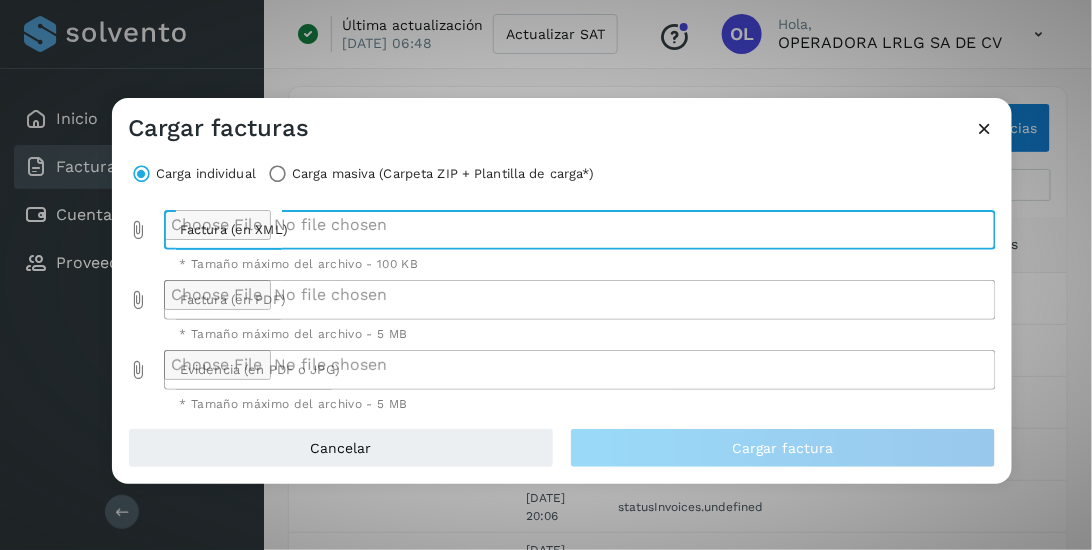 type on "**********" 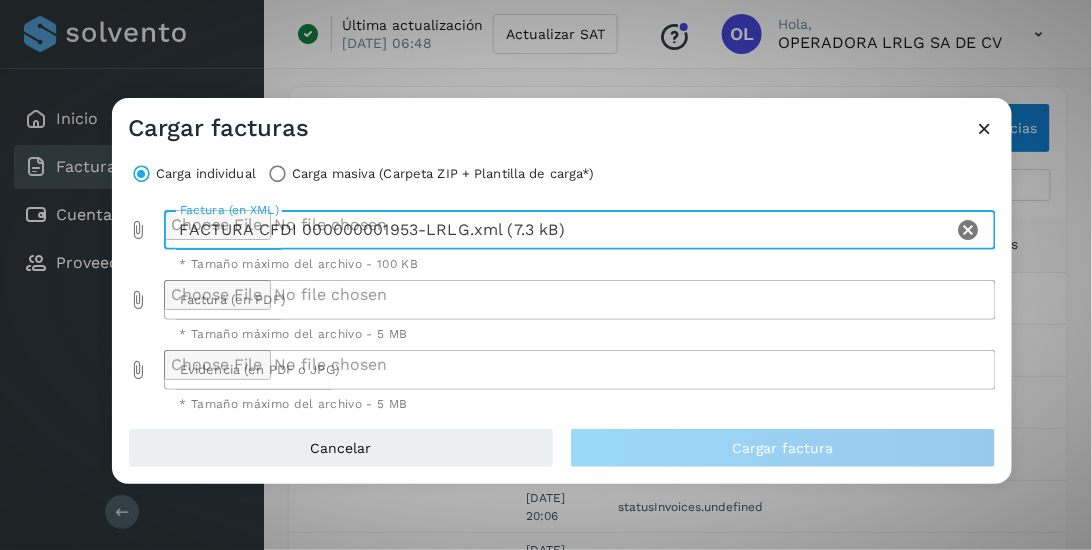 click at bounding box center [138, 300] 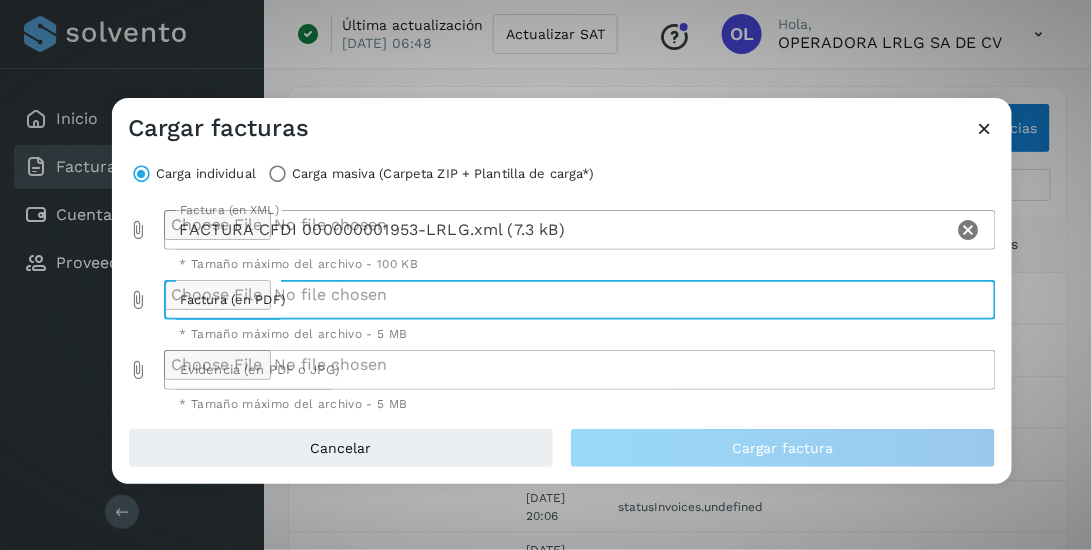 type on "**********" 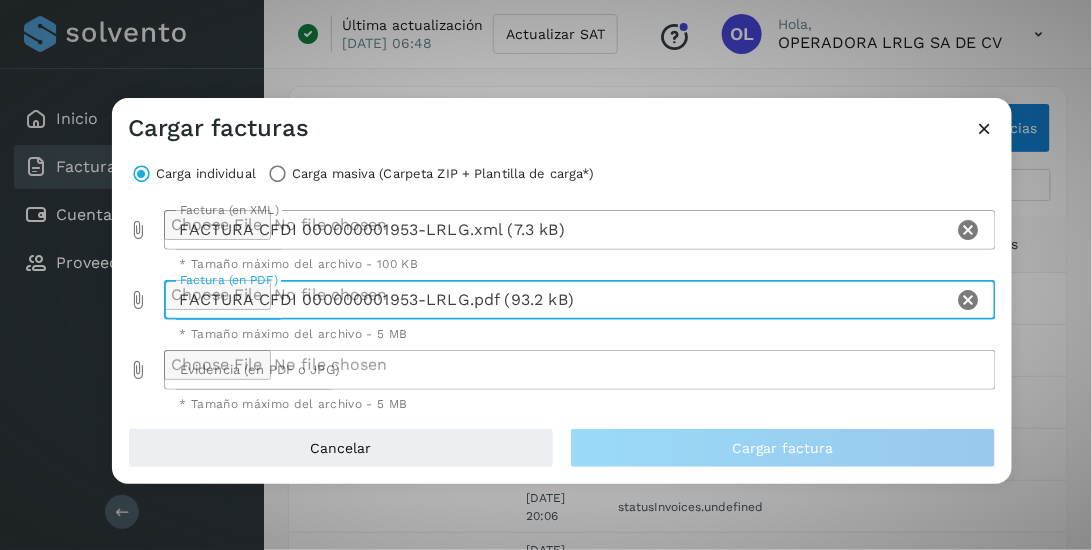click at bounding box center (138, 370) 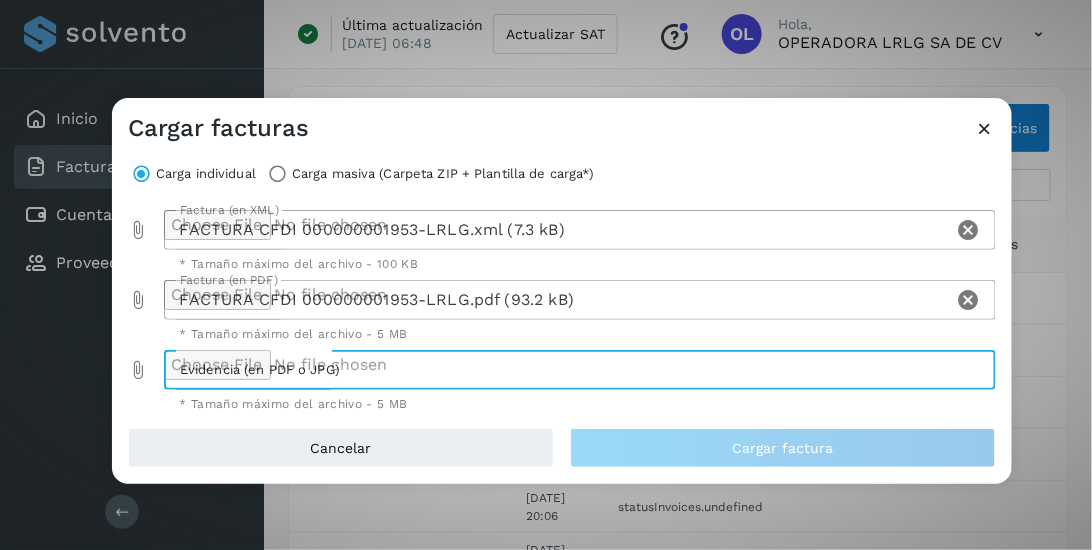 type on "**********" 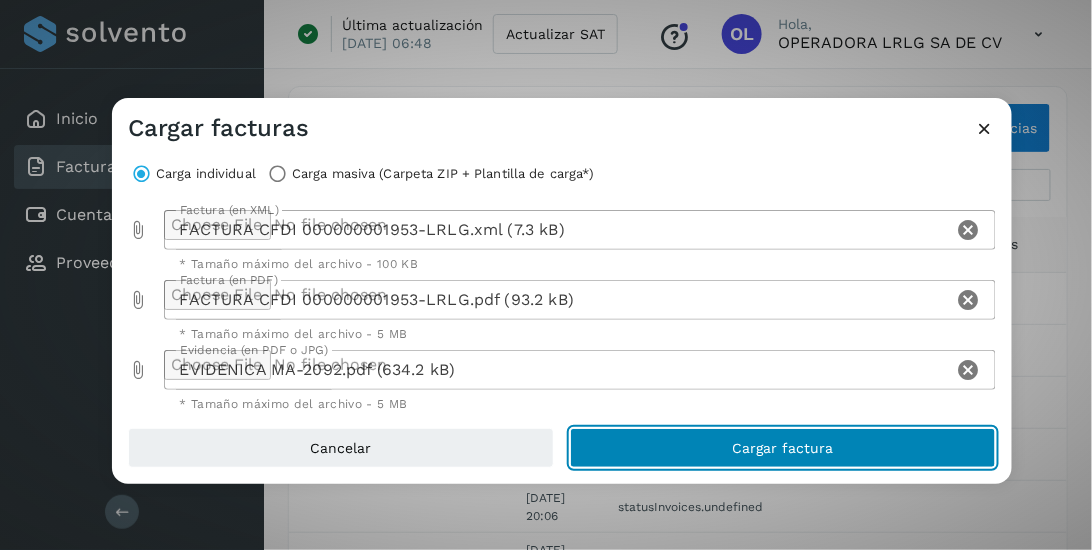 click on "Cargar factura" 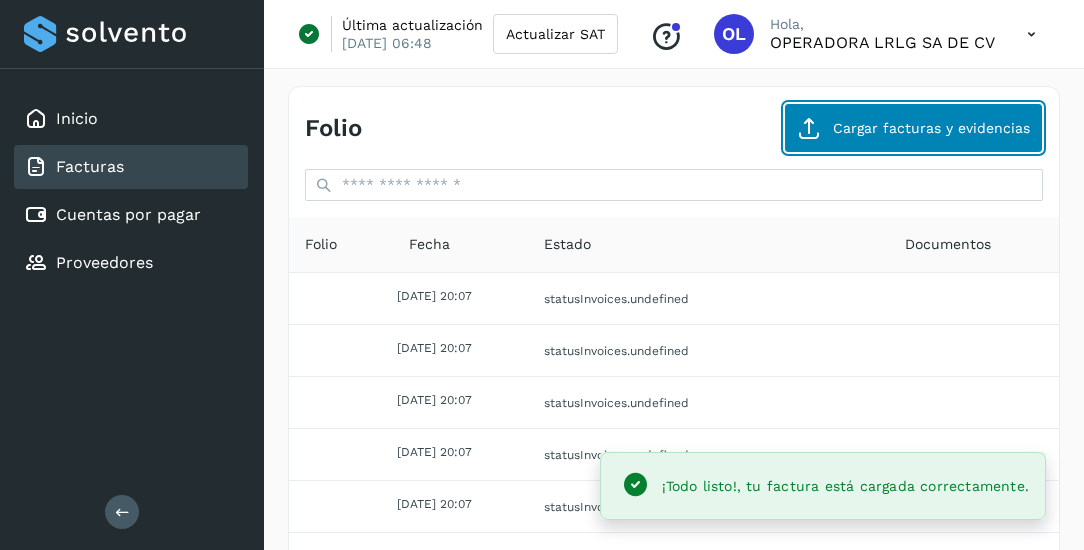 click on "Cargar facturas y evidencias" at bounding box center [913, 128] 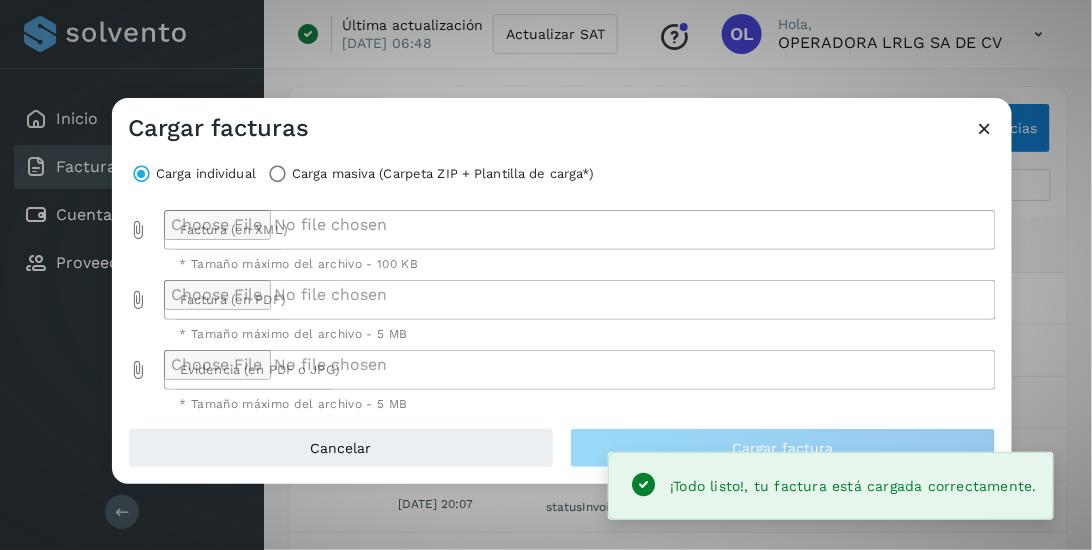 click at bounding box center (138, 230) 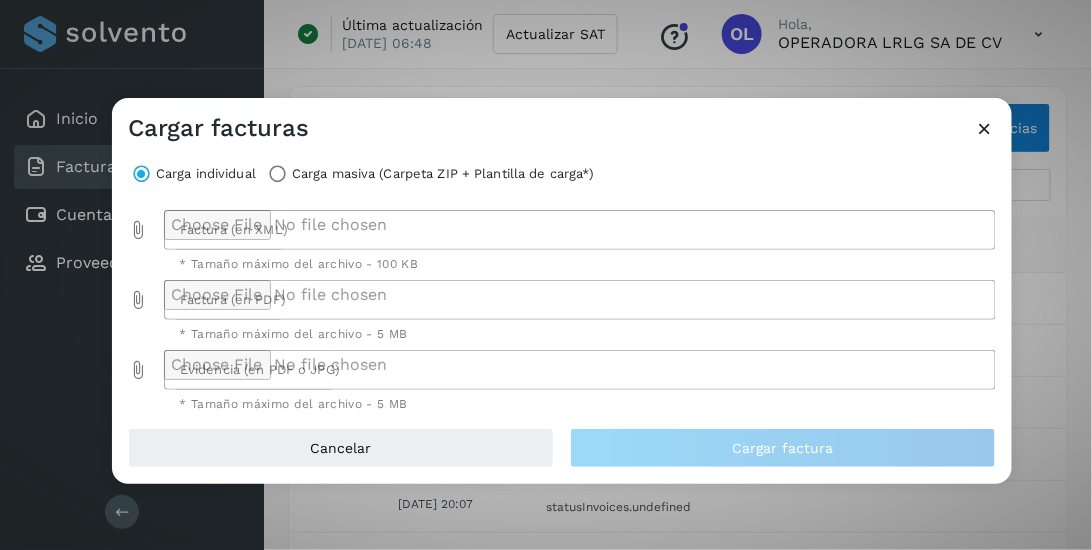 type on "**********" 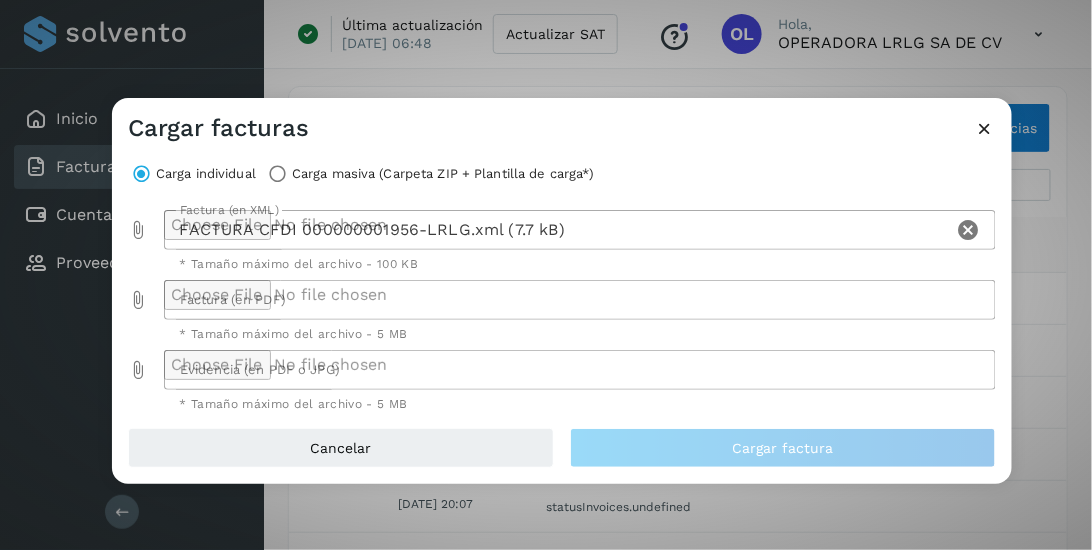 click at bounding box center [138, 300] 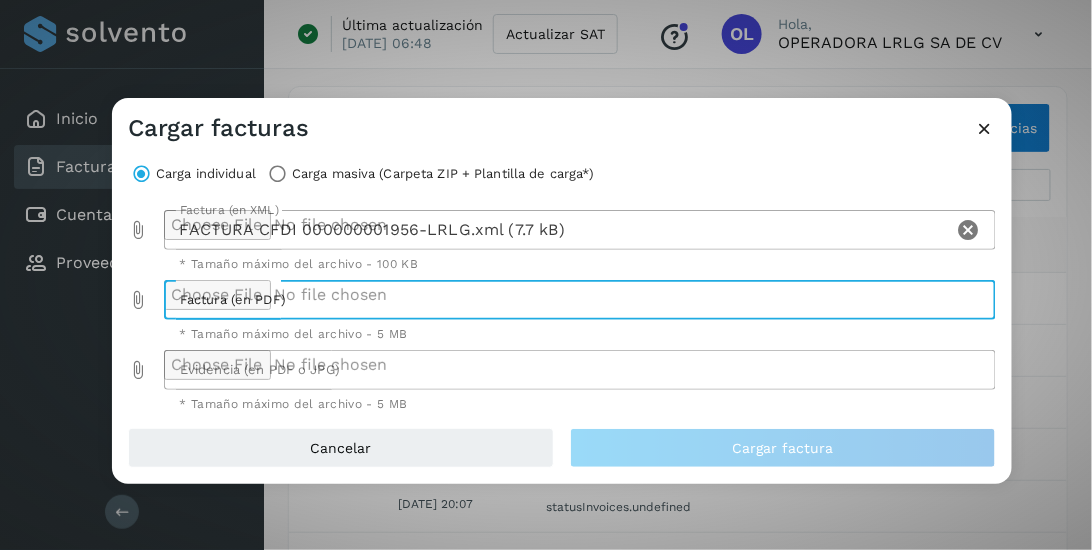type on "**********" 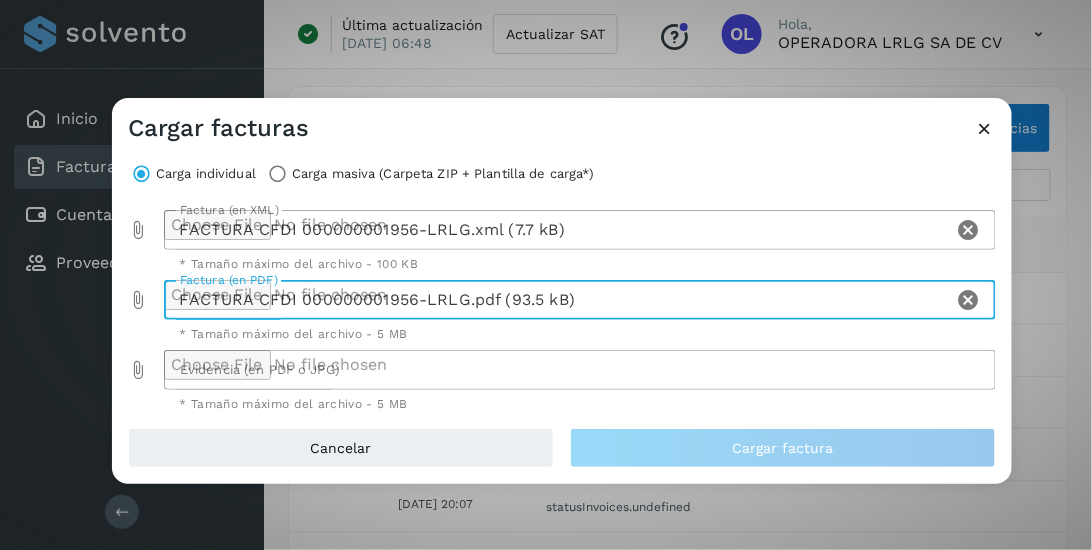 click at bounding box center (138, 370) 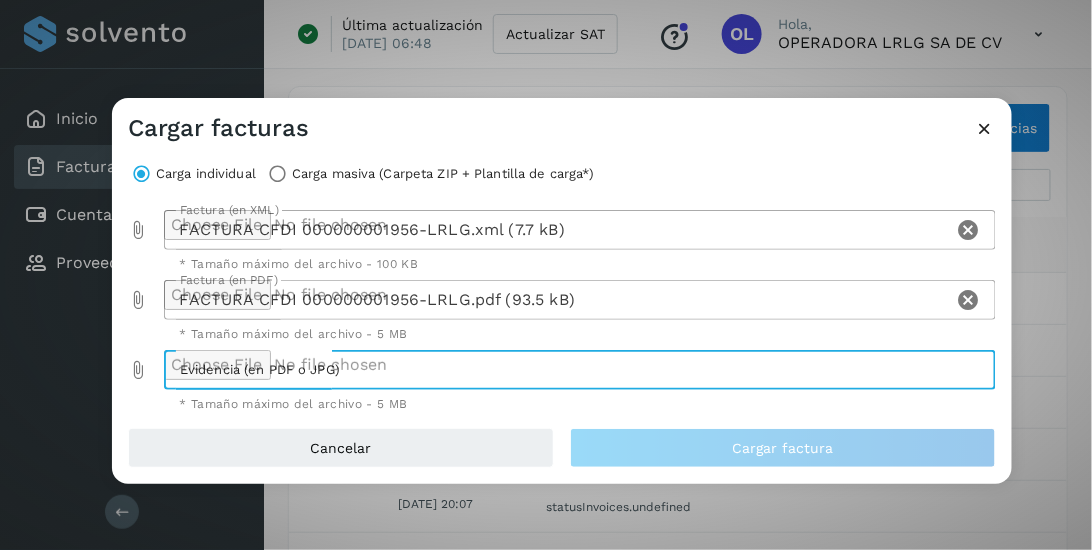 type on "**********" 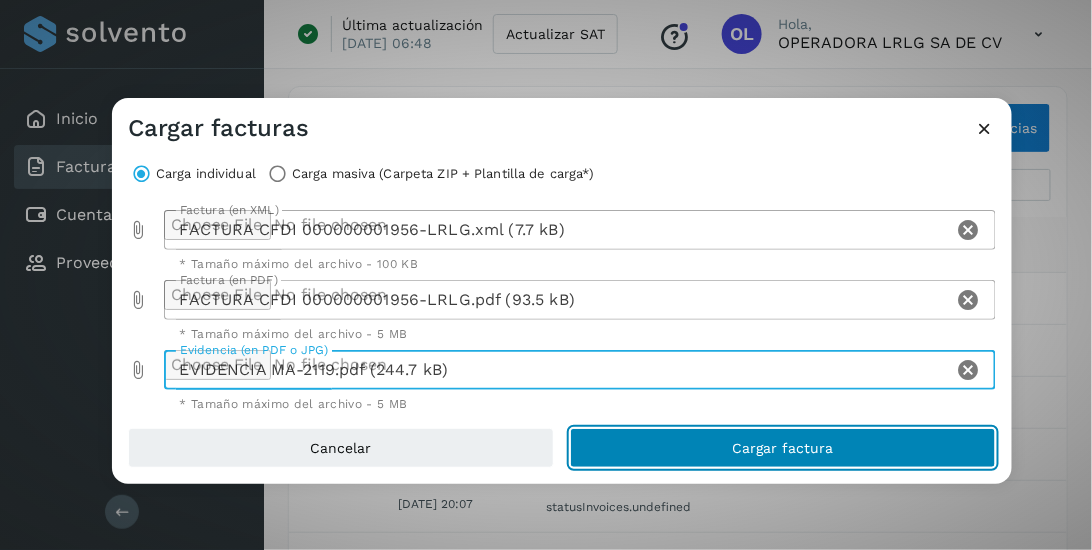 click on "Cargar factura" 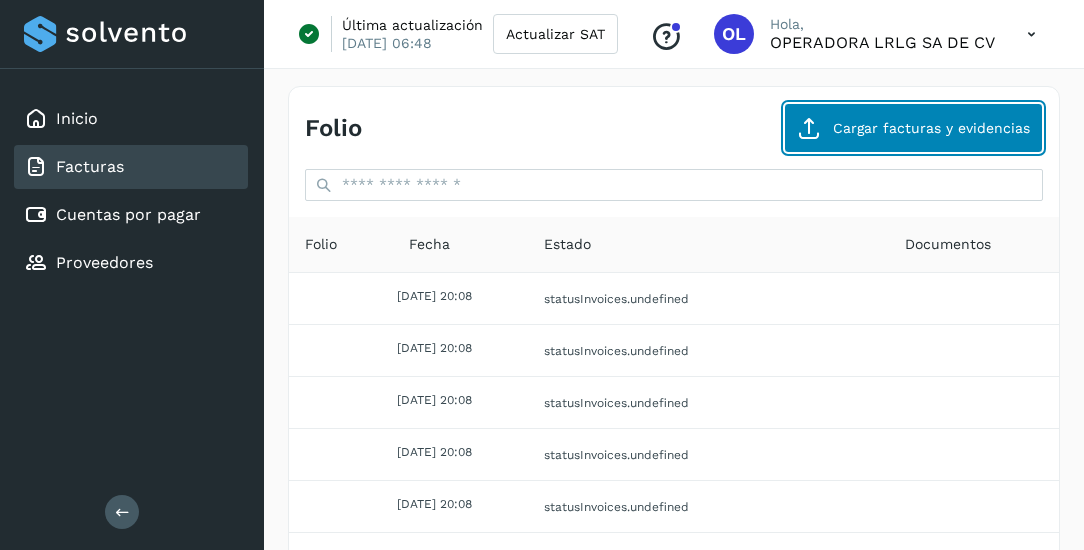 click on "Cargar facturas y evidencias" 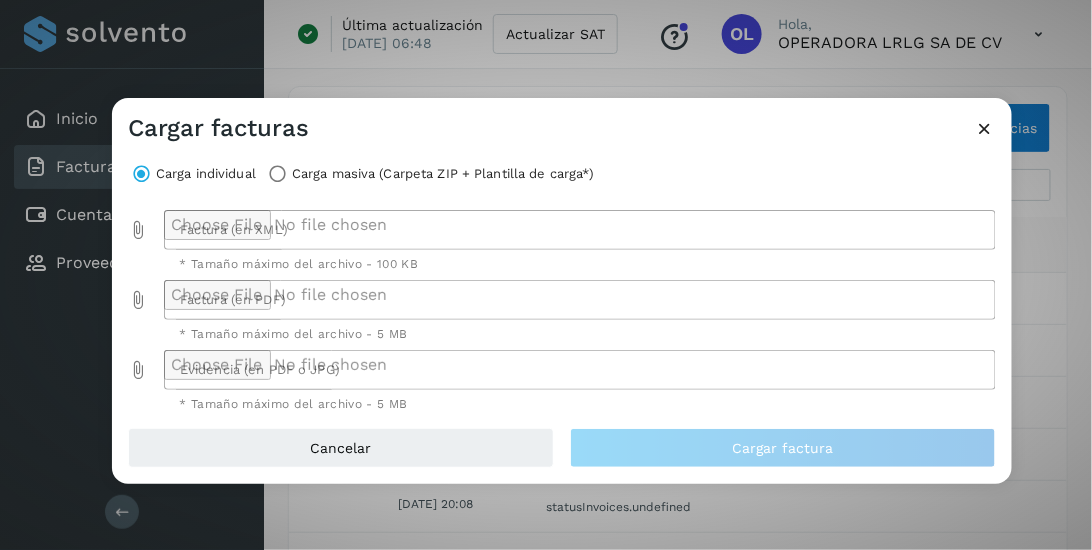 click at bounding box center [138, 230] 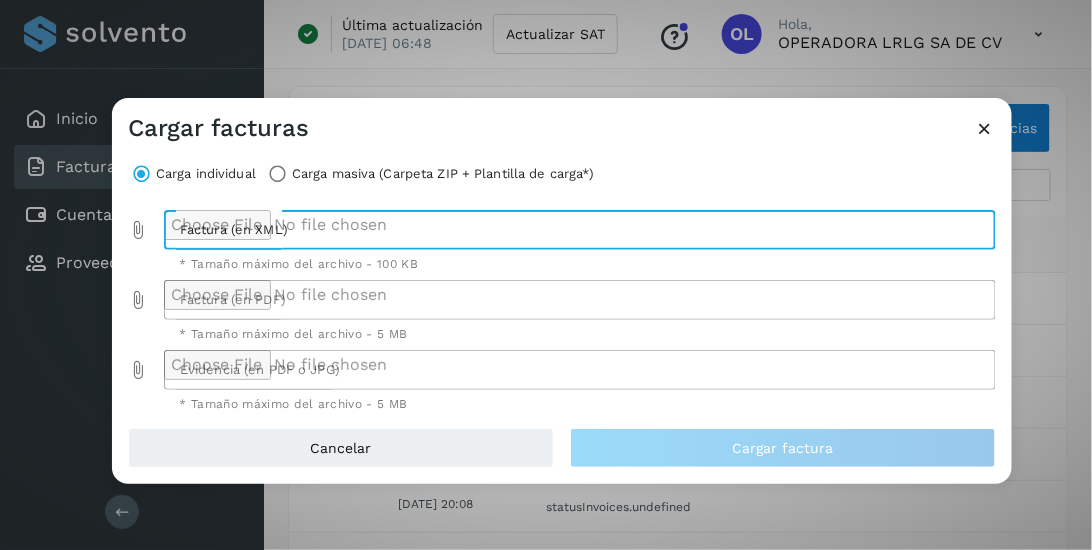 type on "**********" 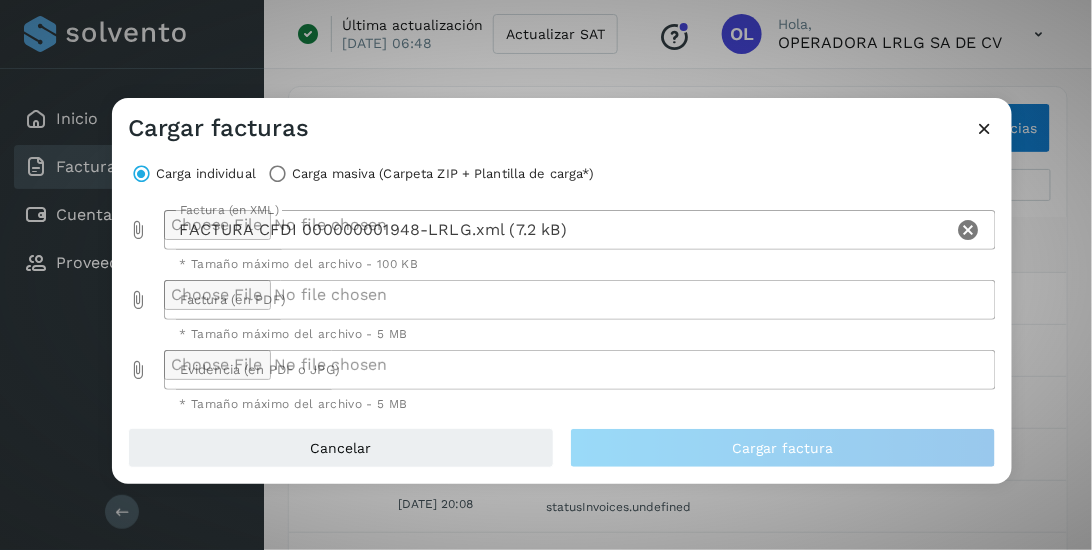 click at bounding box center (138, 300) 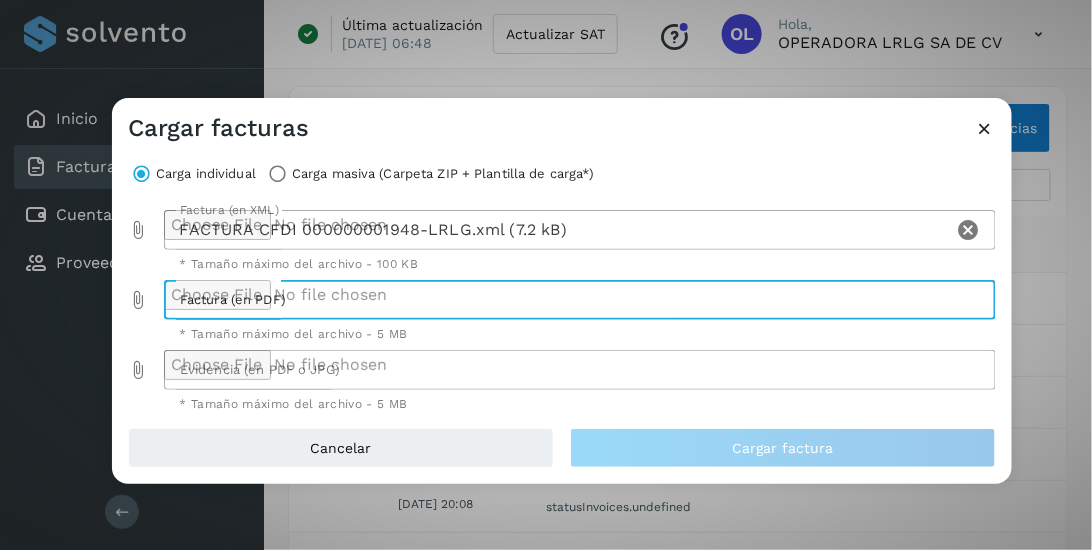 type on "**********" 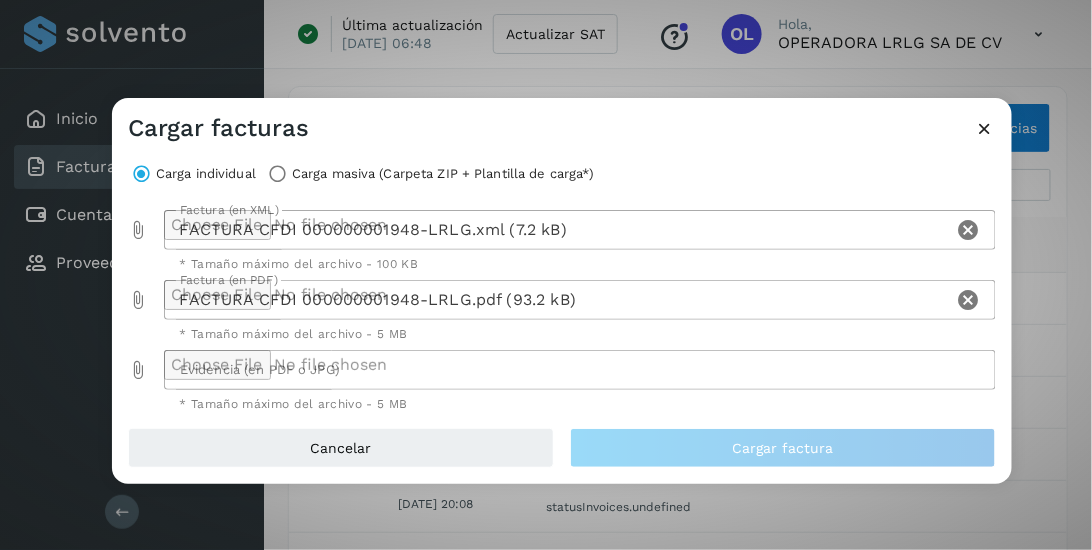 click at bounding box center (138, 370) 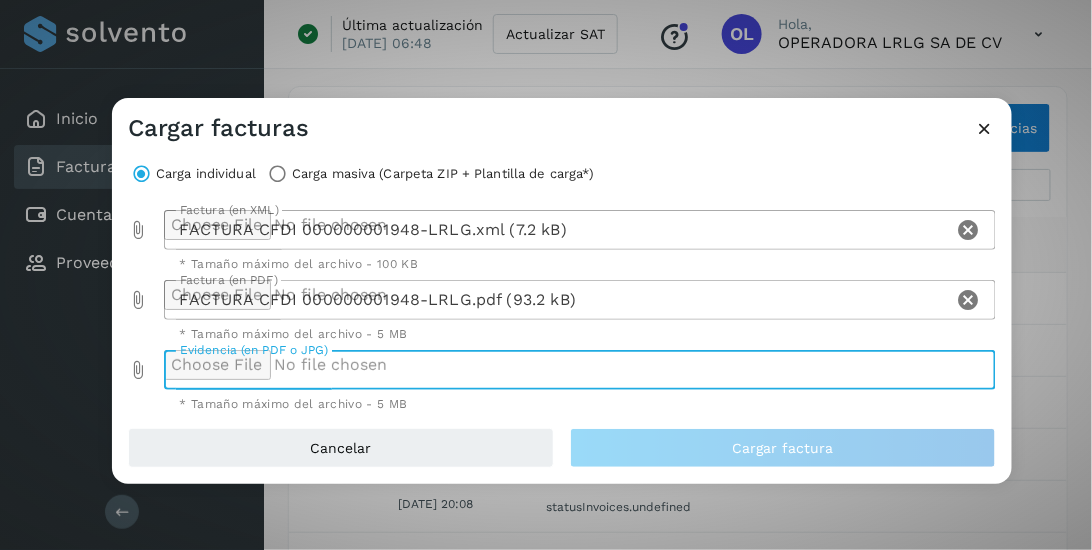 type on "**********" 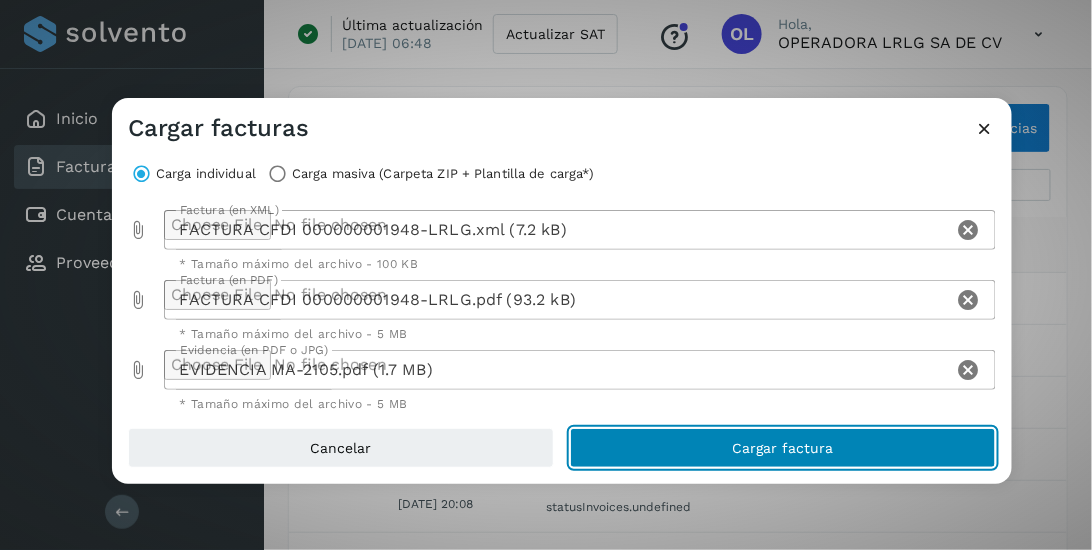 click on "Cargar factura" 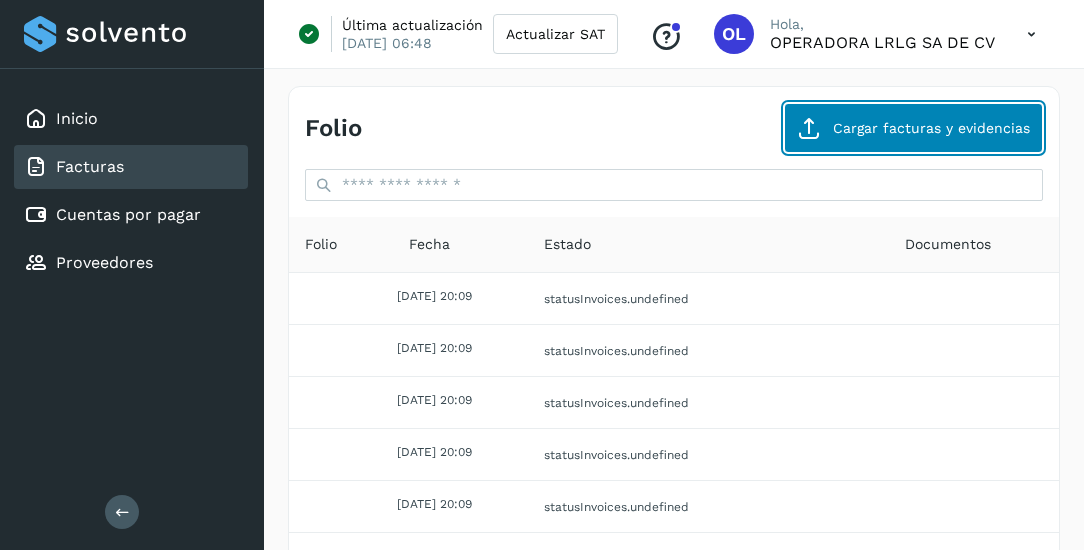 click on "Cargar facturas y evidencias" 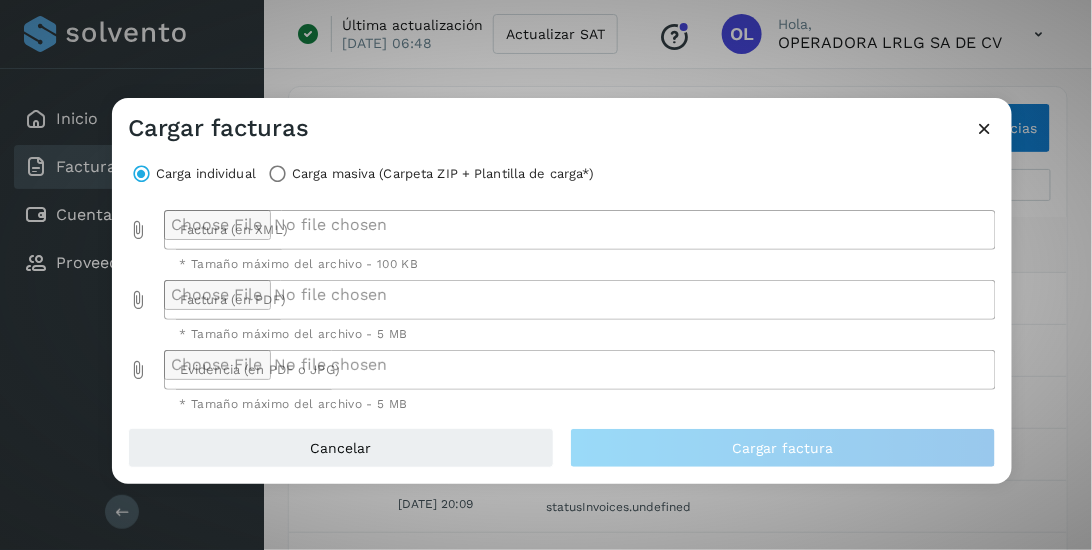 click at bounding box center (138, 230) 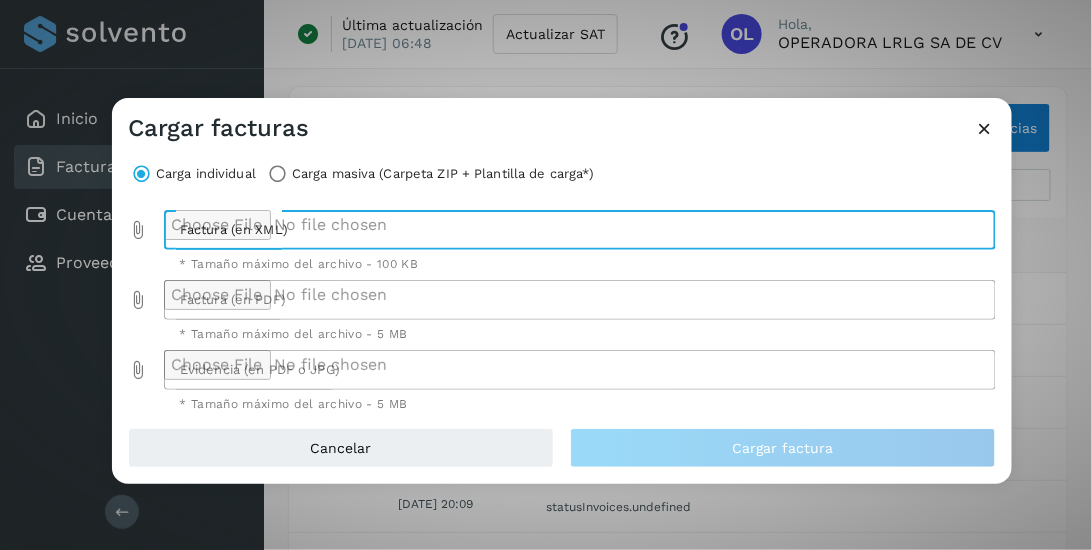 type on "**********" 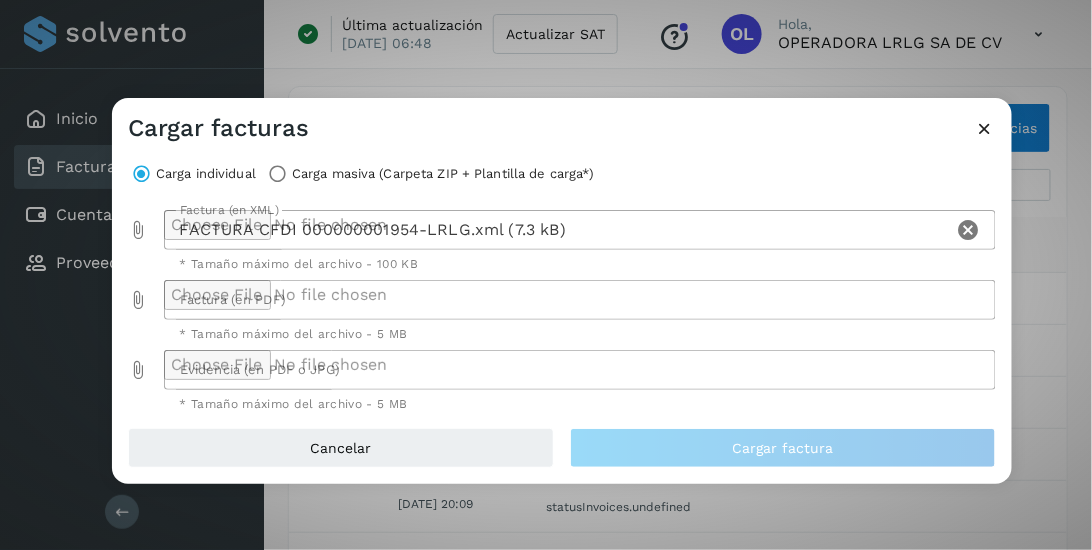 click at bounding box center [138, 300] 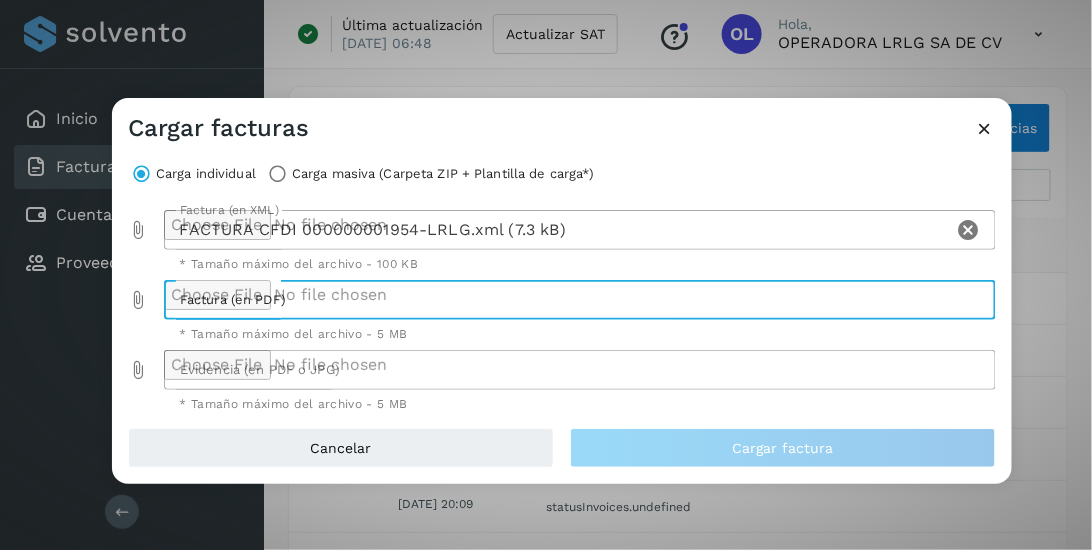 type on "**********" 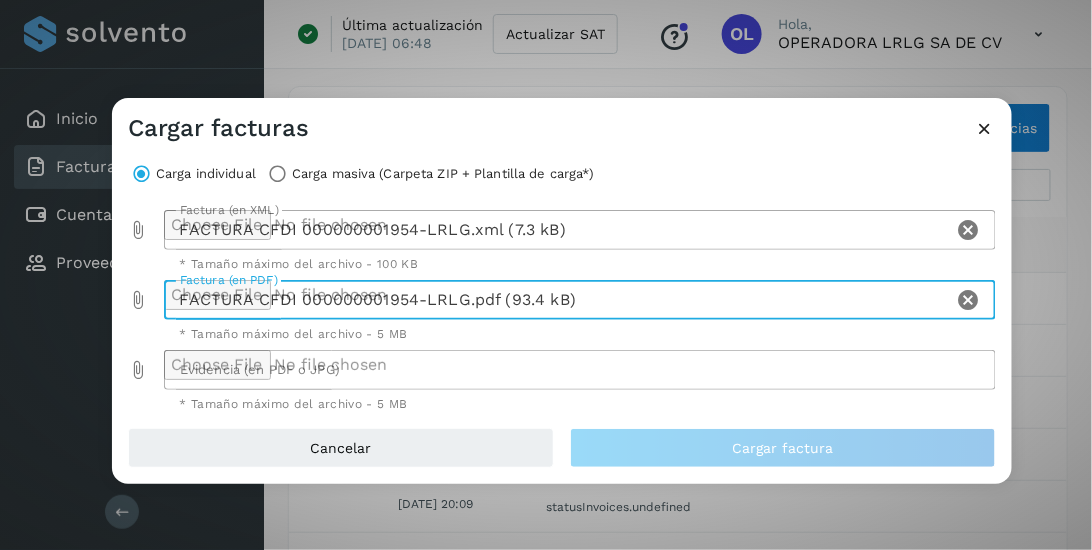 click at bounding box center [138, 370] 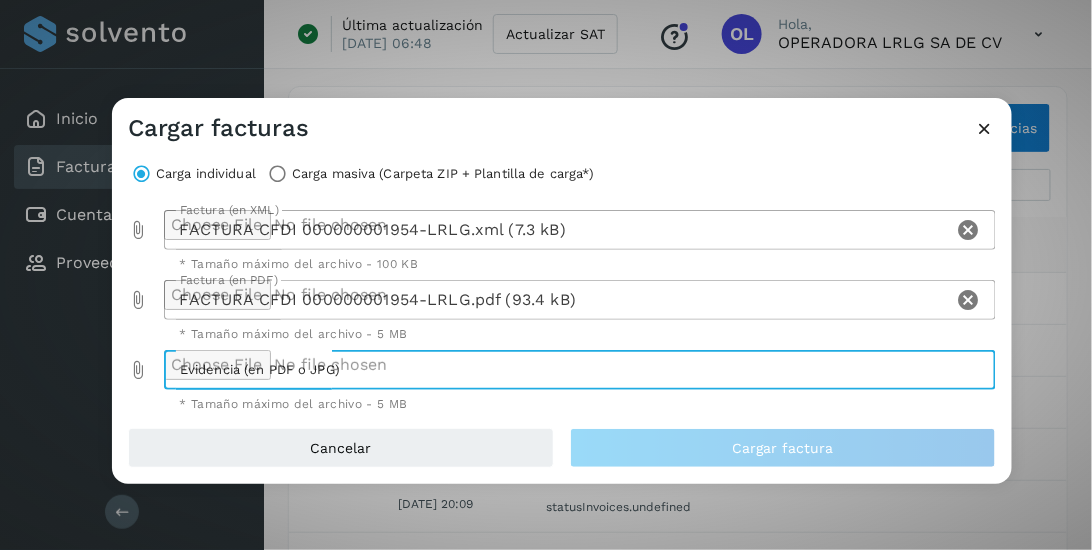 type on "**********" 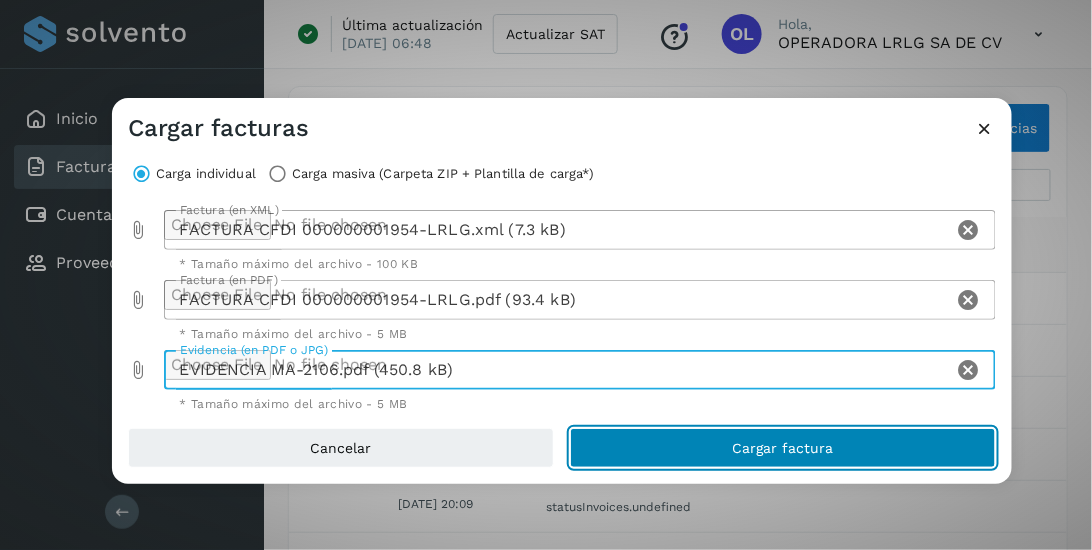 click on "Cargar factura" 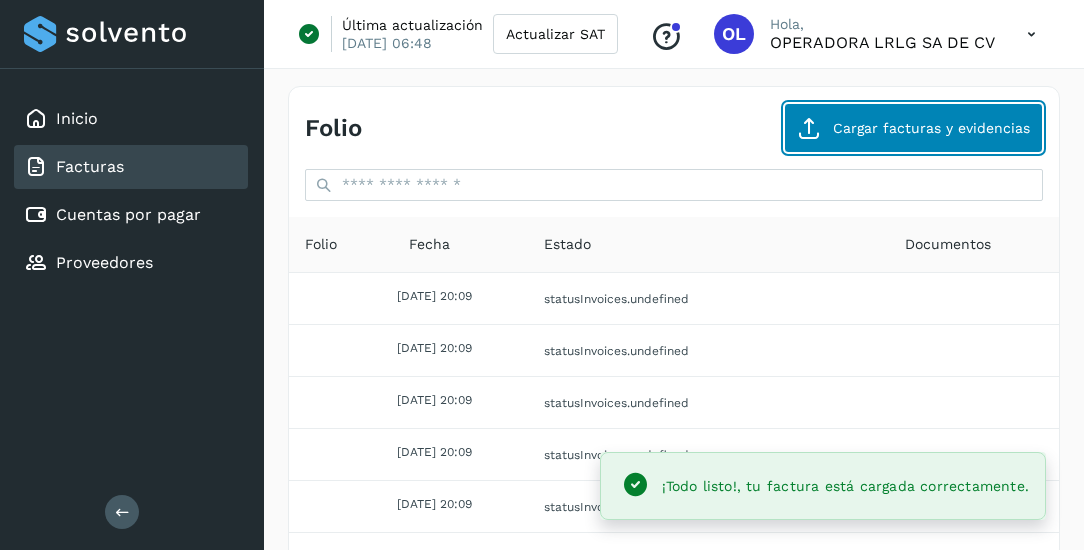 click on "Cargar facturas y evidencias" 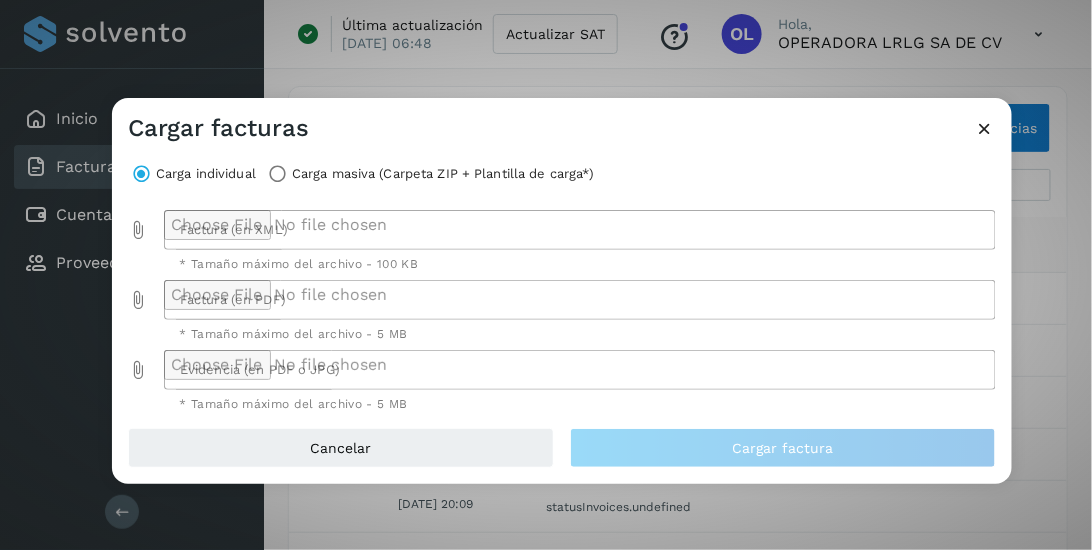 click at bounding box center (138, 230) 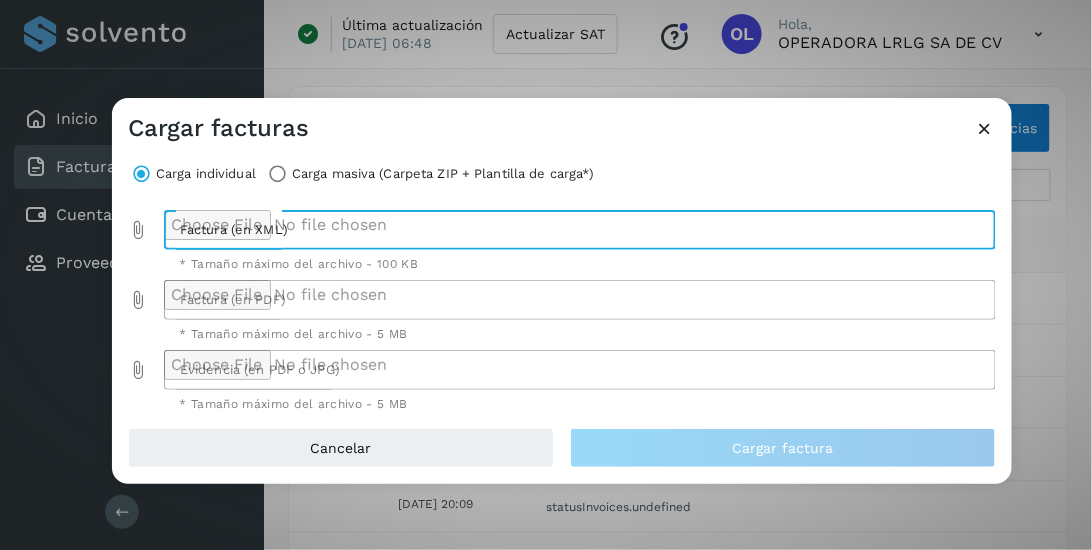 type on "**********" 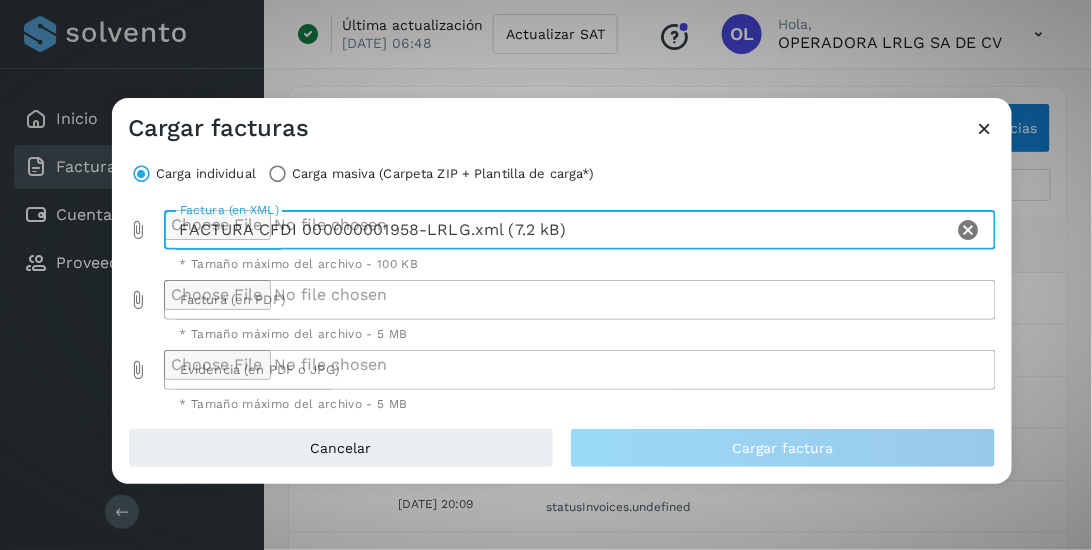 click at bounding box center (138, 300) 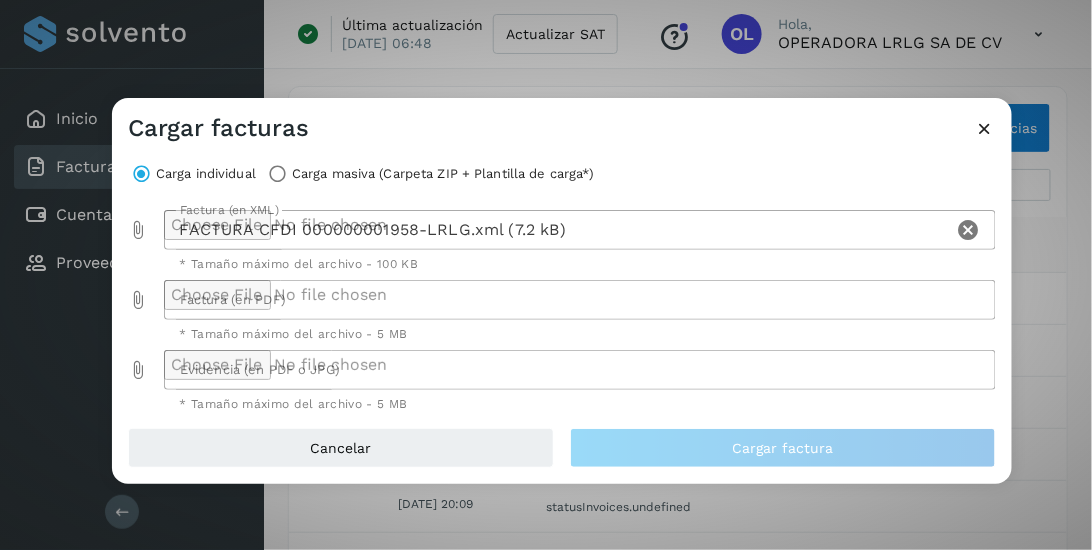 type on "**********" 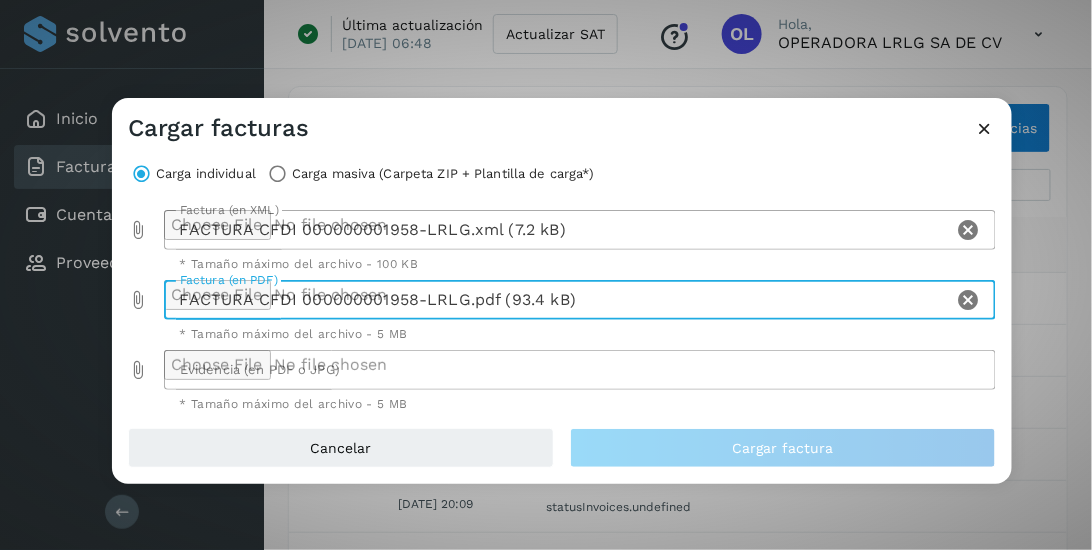 click at bounding box center (138, 370) 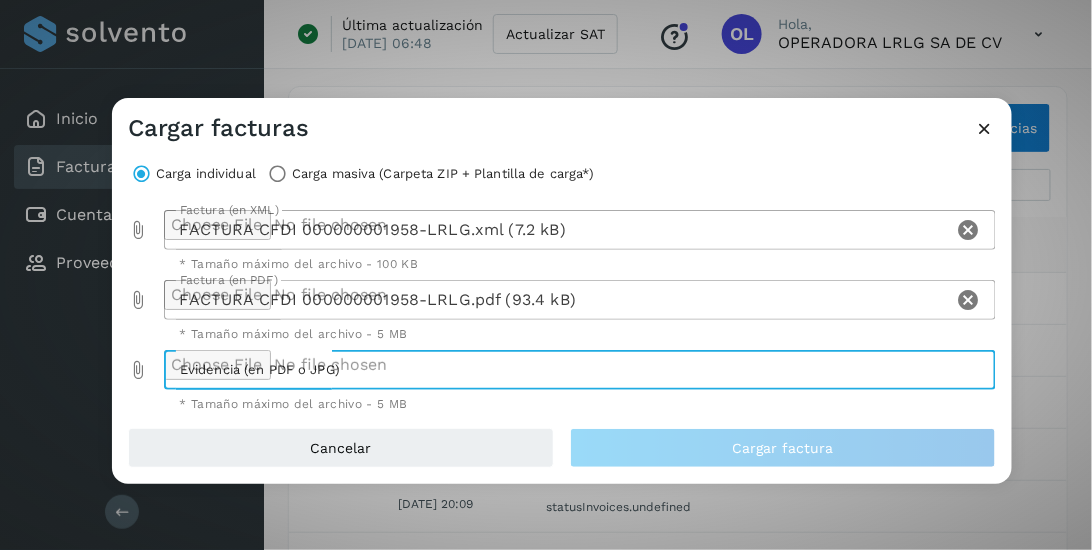 type on "**********" 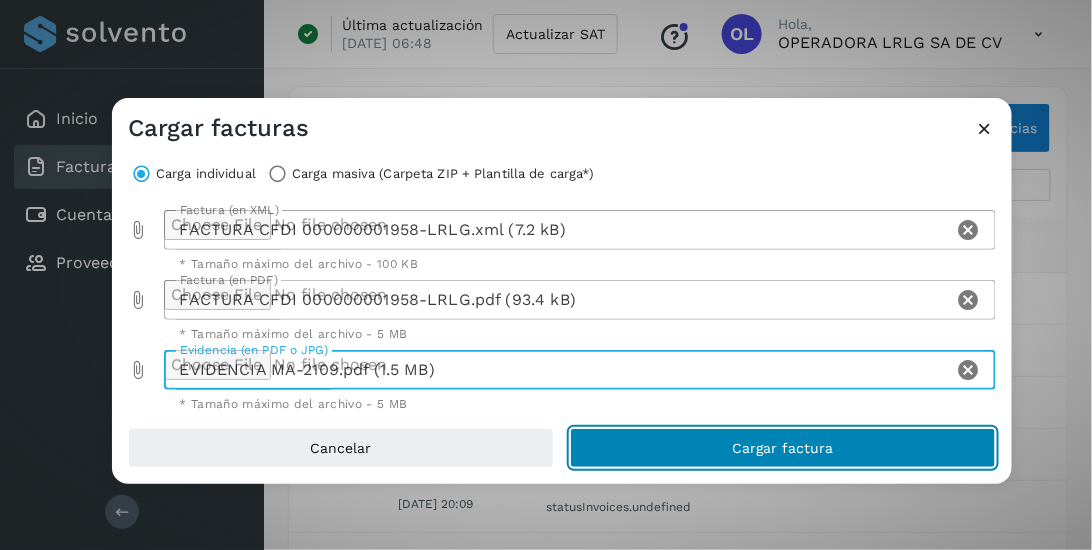 click on "Cargar factura" 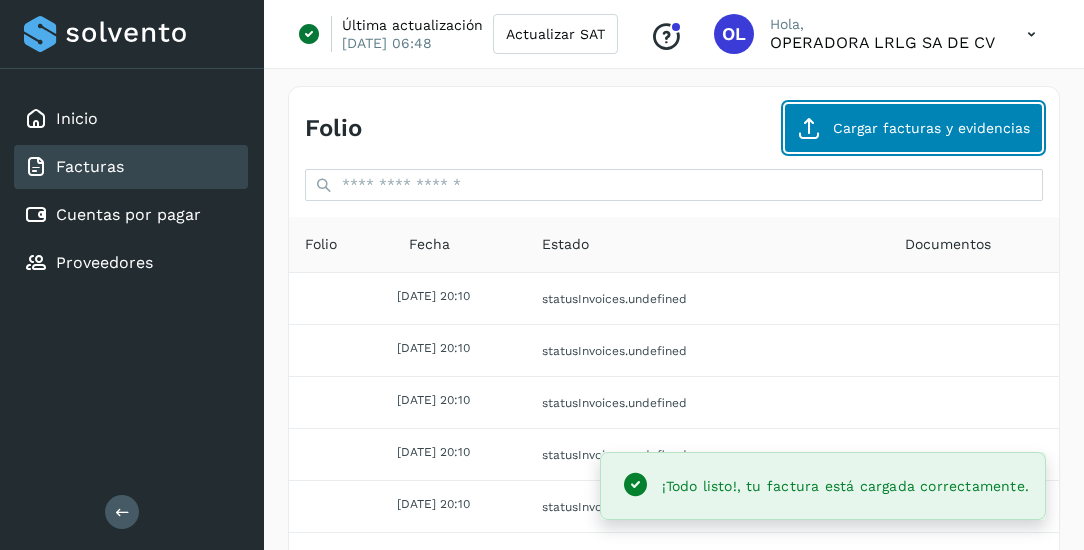 click on "Cargar facturas y evidencias" 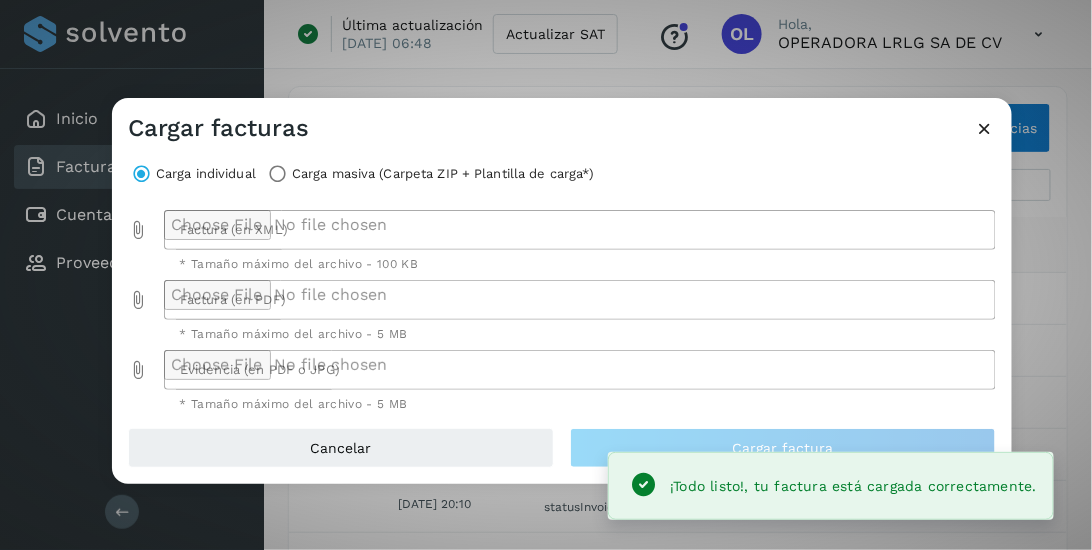 click at bounding box center (138, 230) 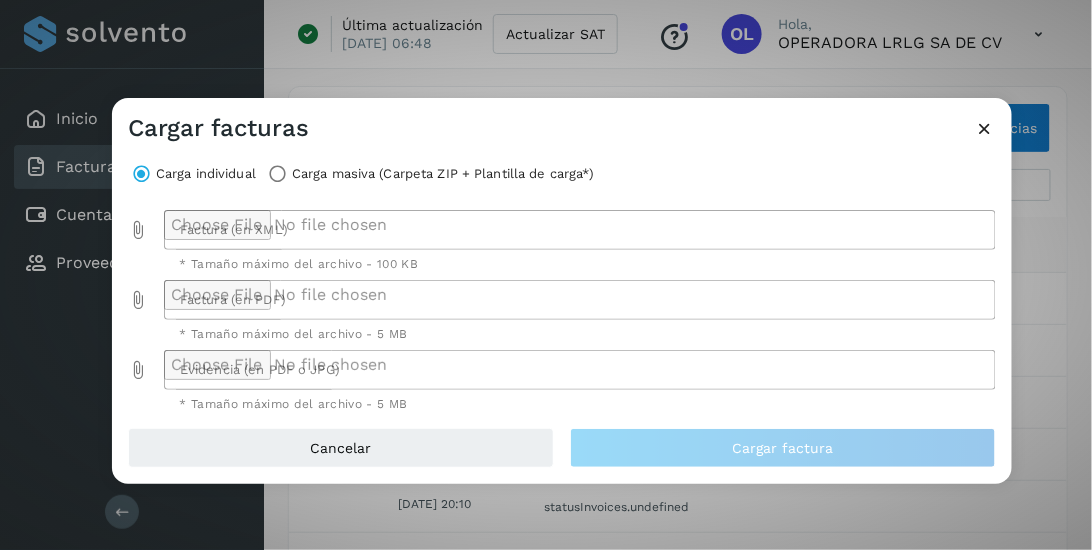 type on "**********" 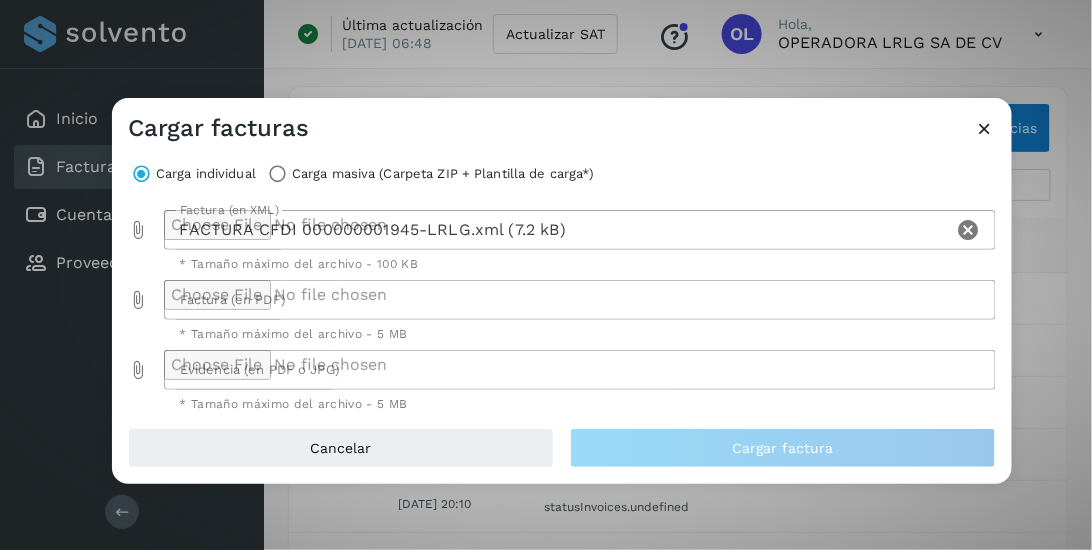 click at bounding box center (138, 300) 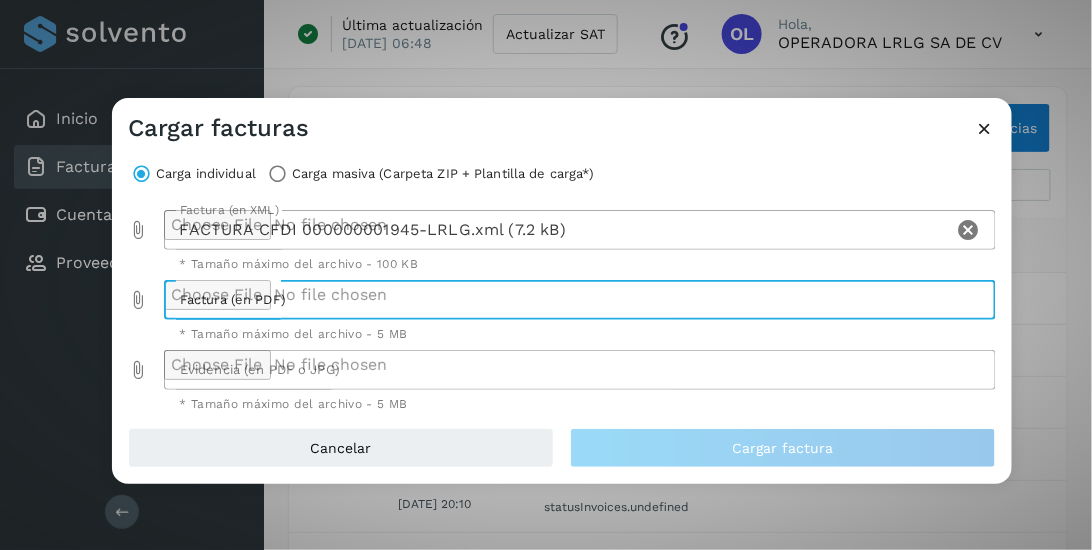 type on "**********" 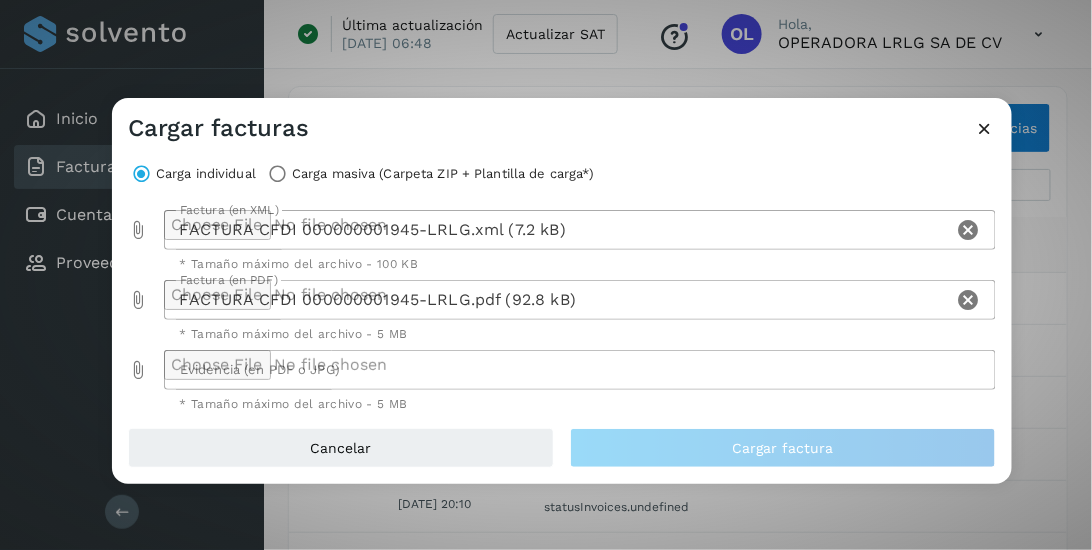 click at bounding box center (138, 370) 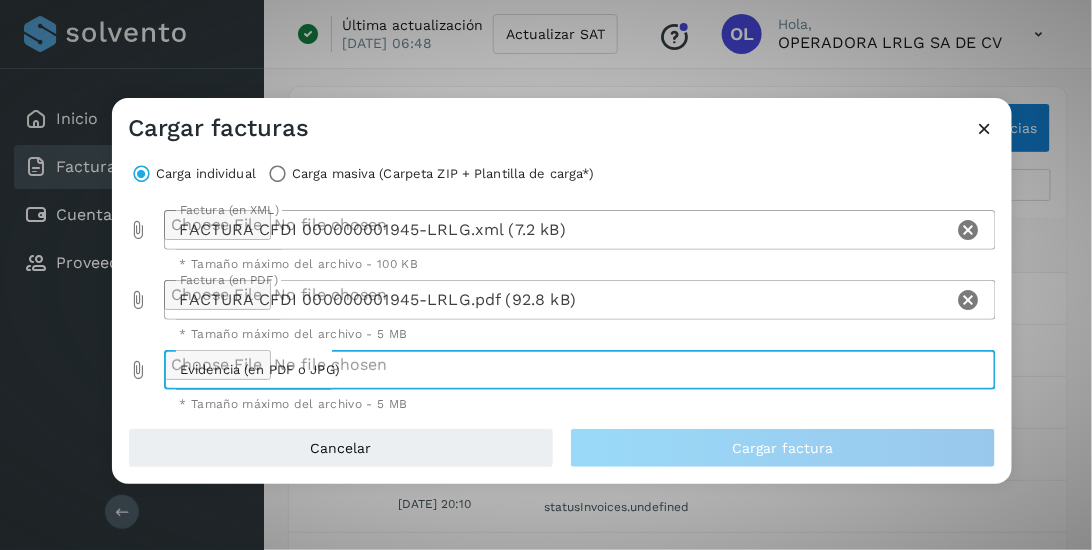 type on "**********" 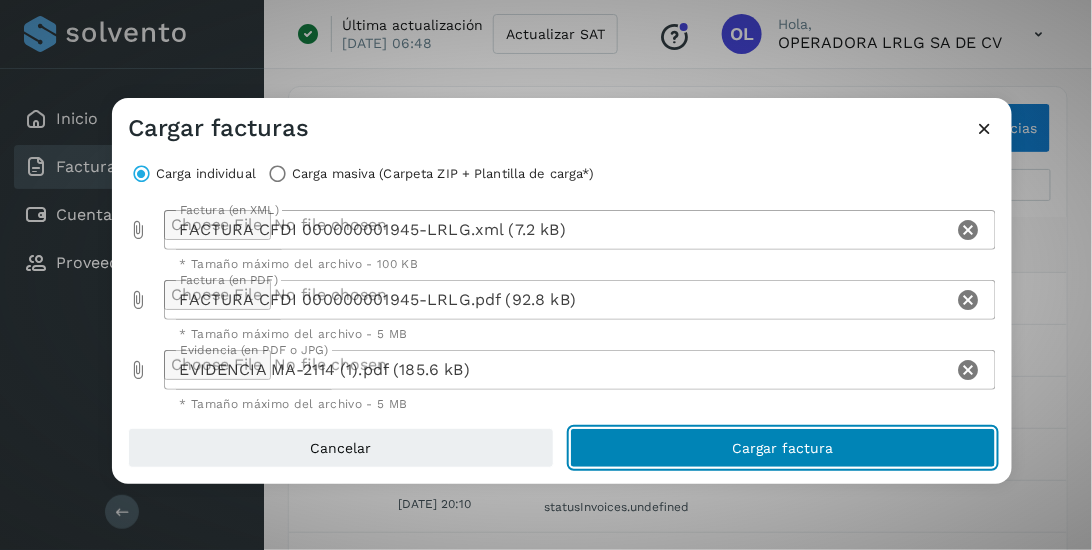 click on "Cargar factura" 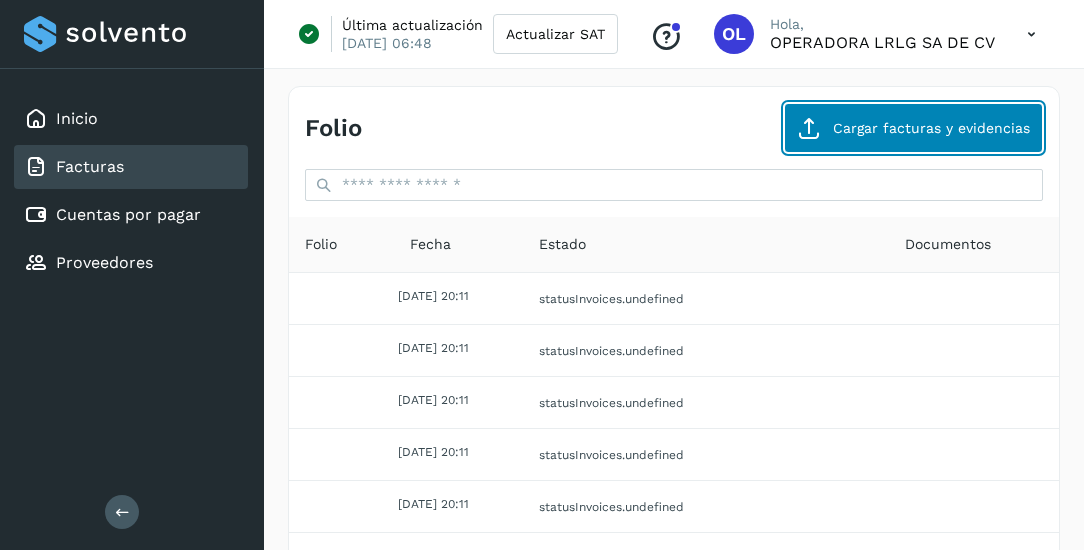 click on "Cargar facturas y evidencias" at bounding box center (913, 128) 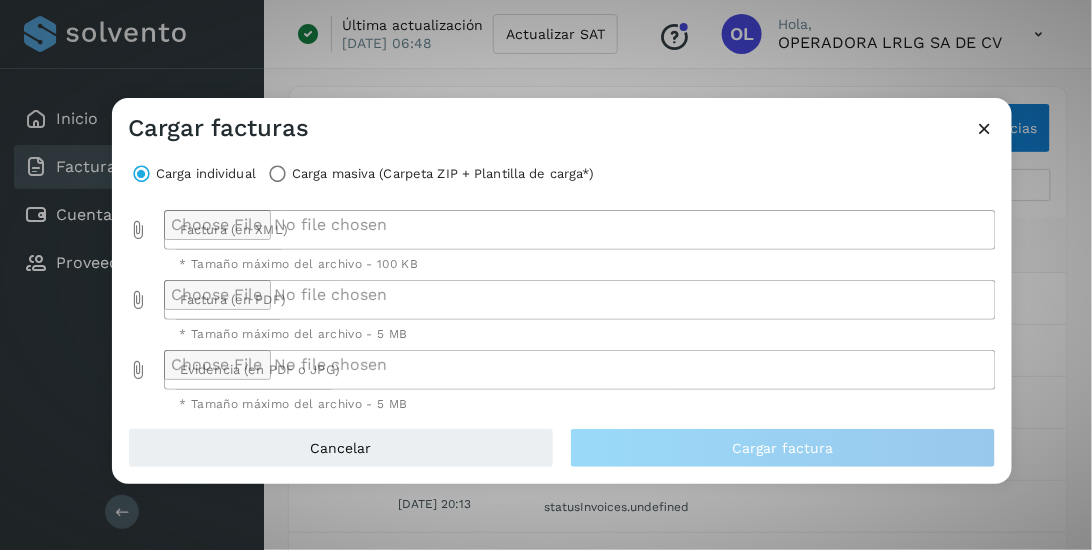 click at bounding box center (138, 230) 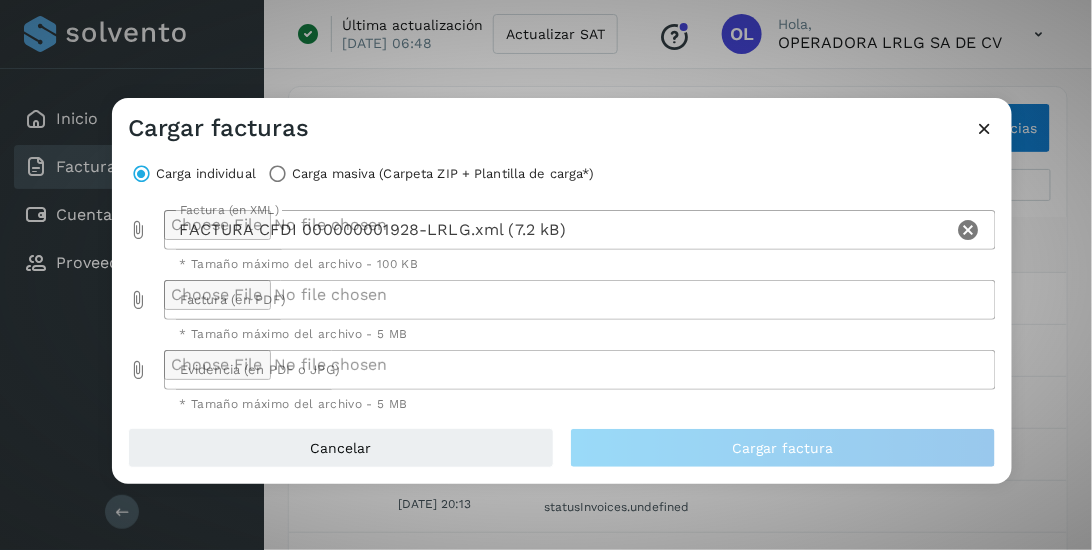 click at bounding box center (138, 300) 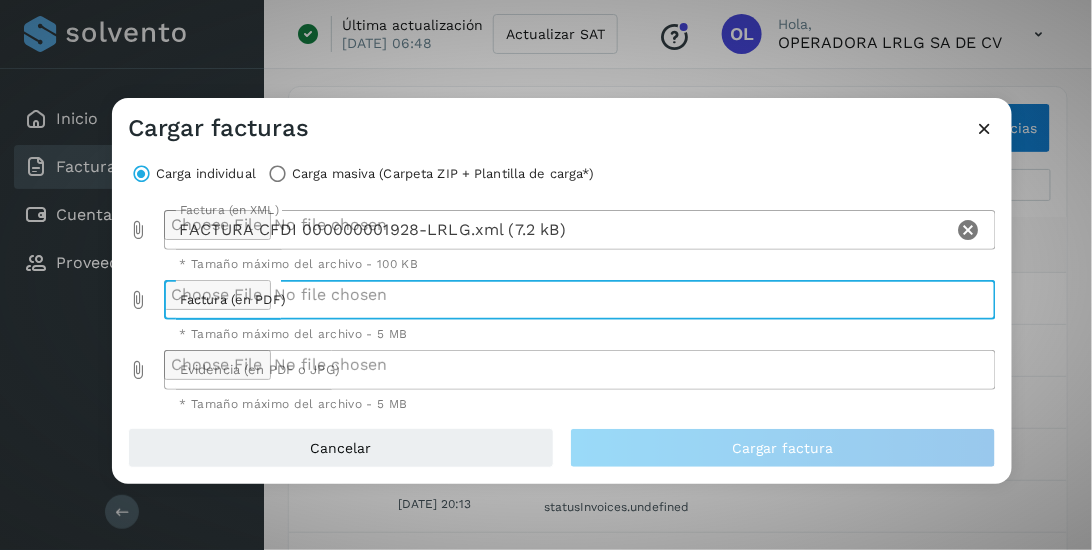 type on "**********" 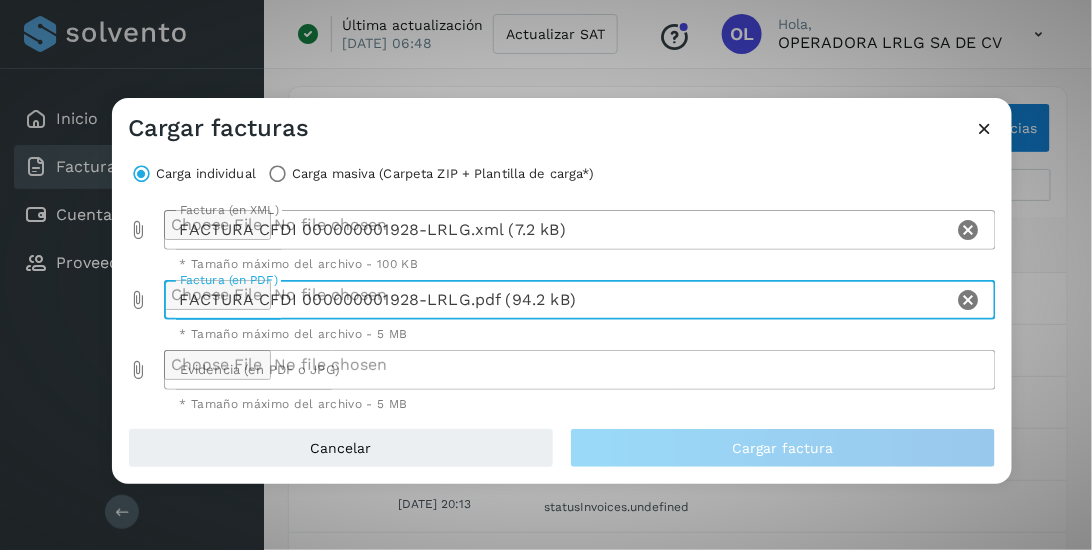 click at bounding box center (138, 370) 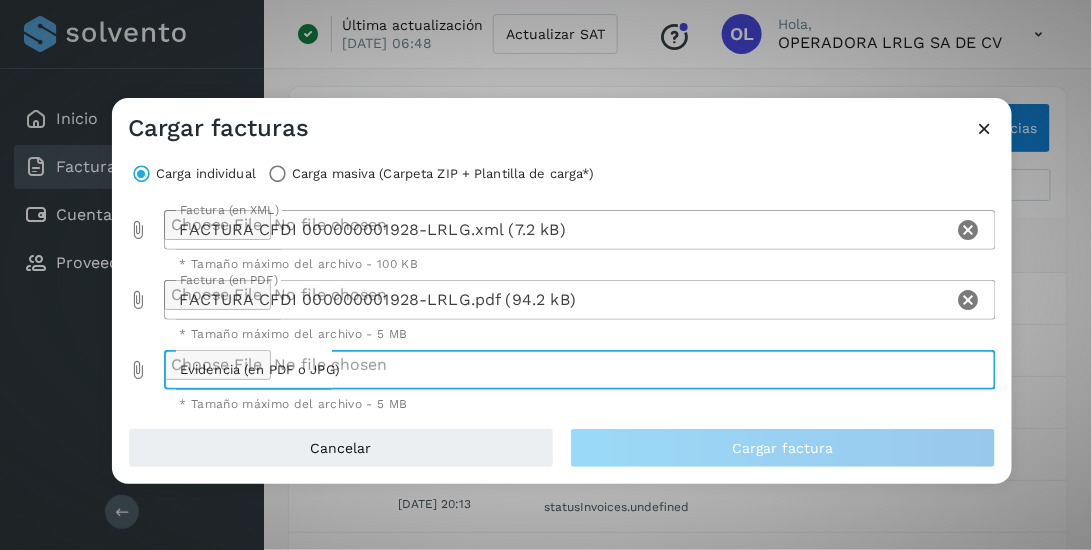 type on "**********" 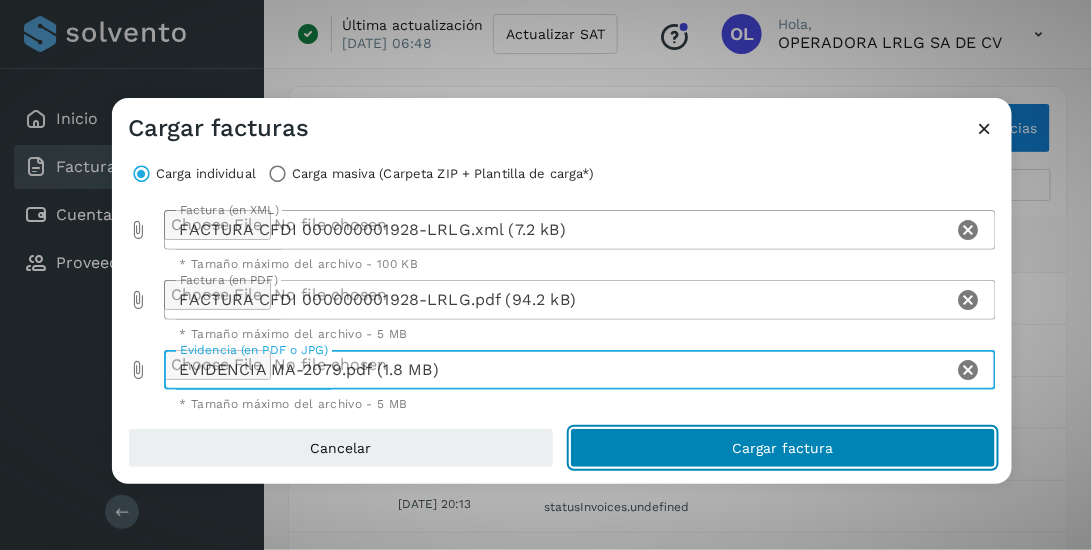 click on "Cargar factura" 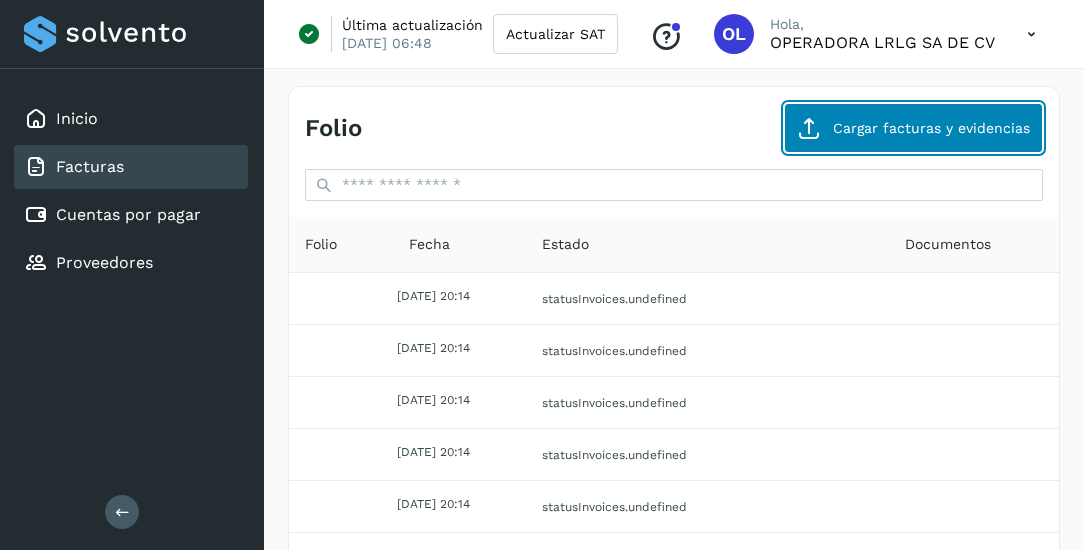 click on "Cargar facturas y evidencias" 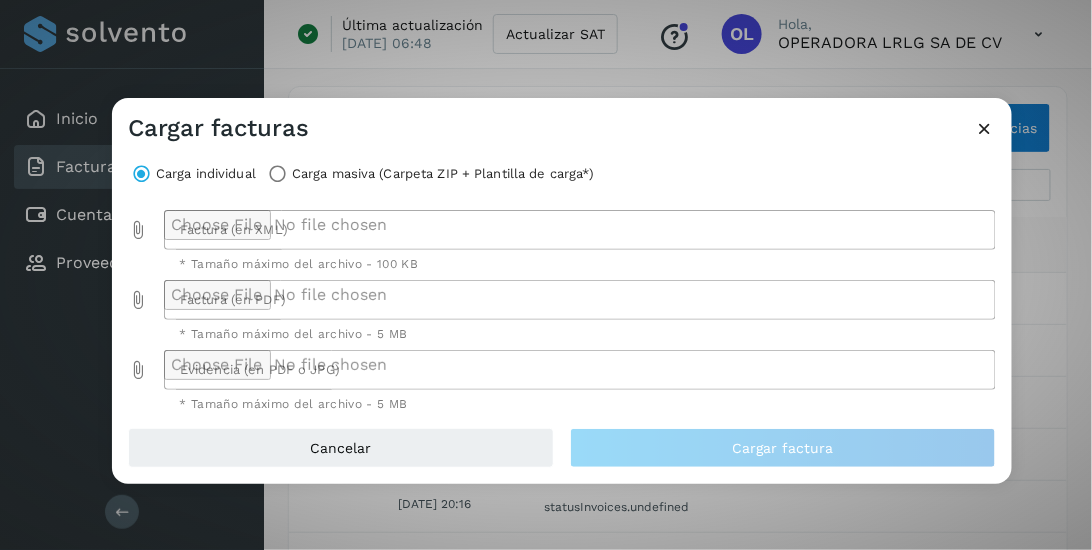 click at bounding box center [985, 128] 